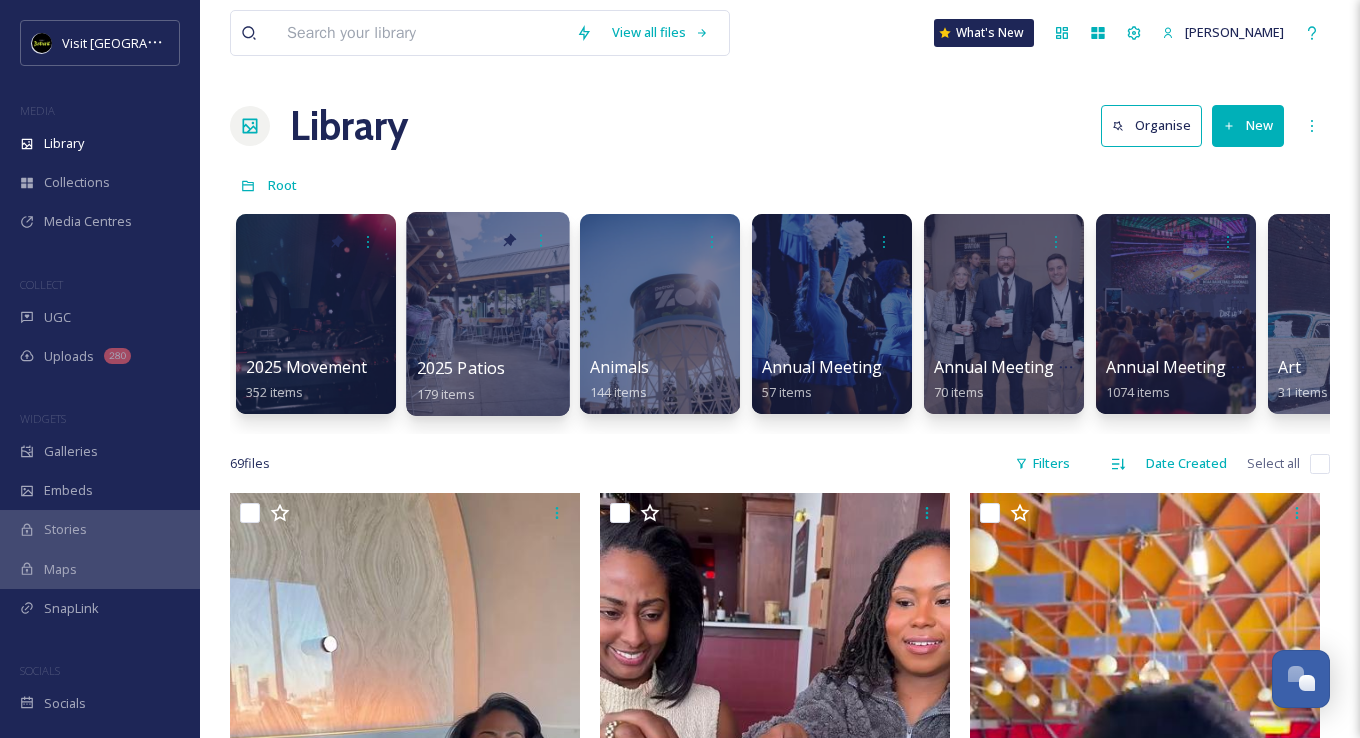 scroll, scrollTop: 0, scrollLeft: 0, axis: both 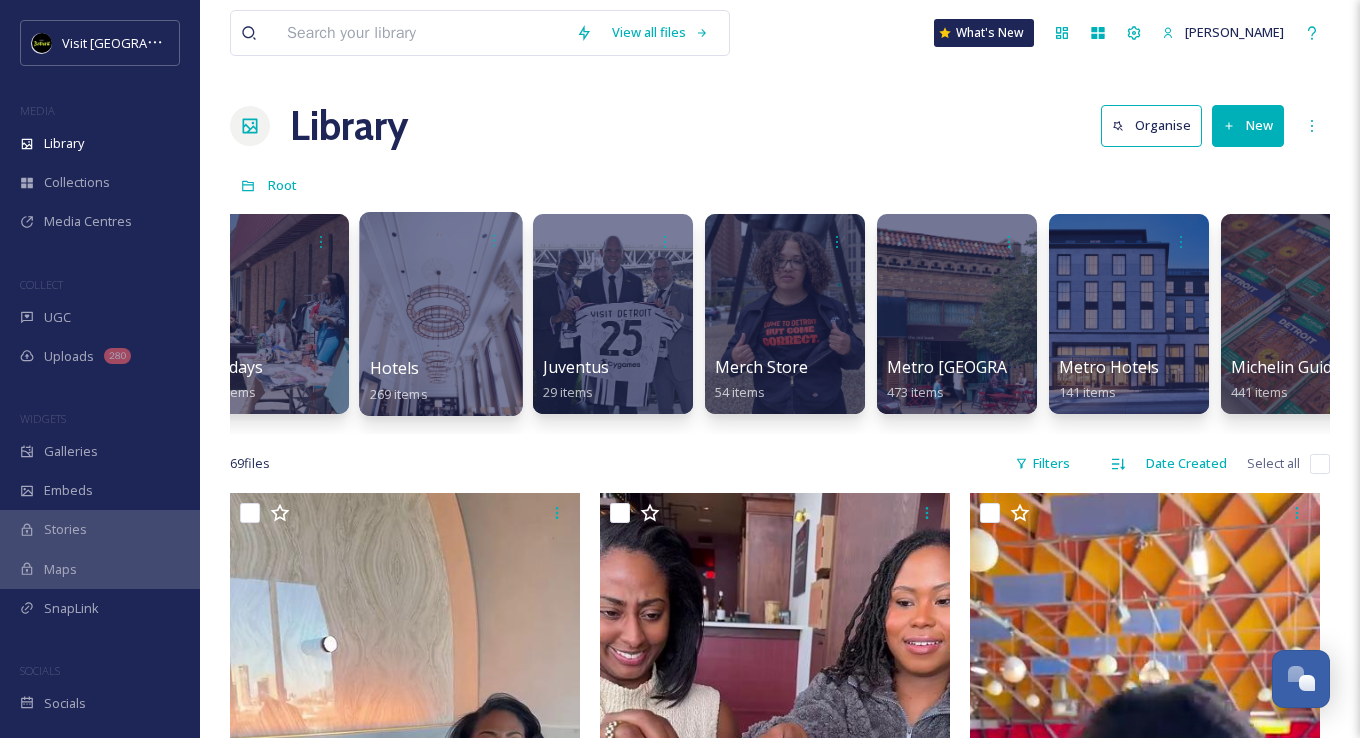 click at bounding box center (440, 314) 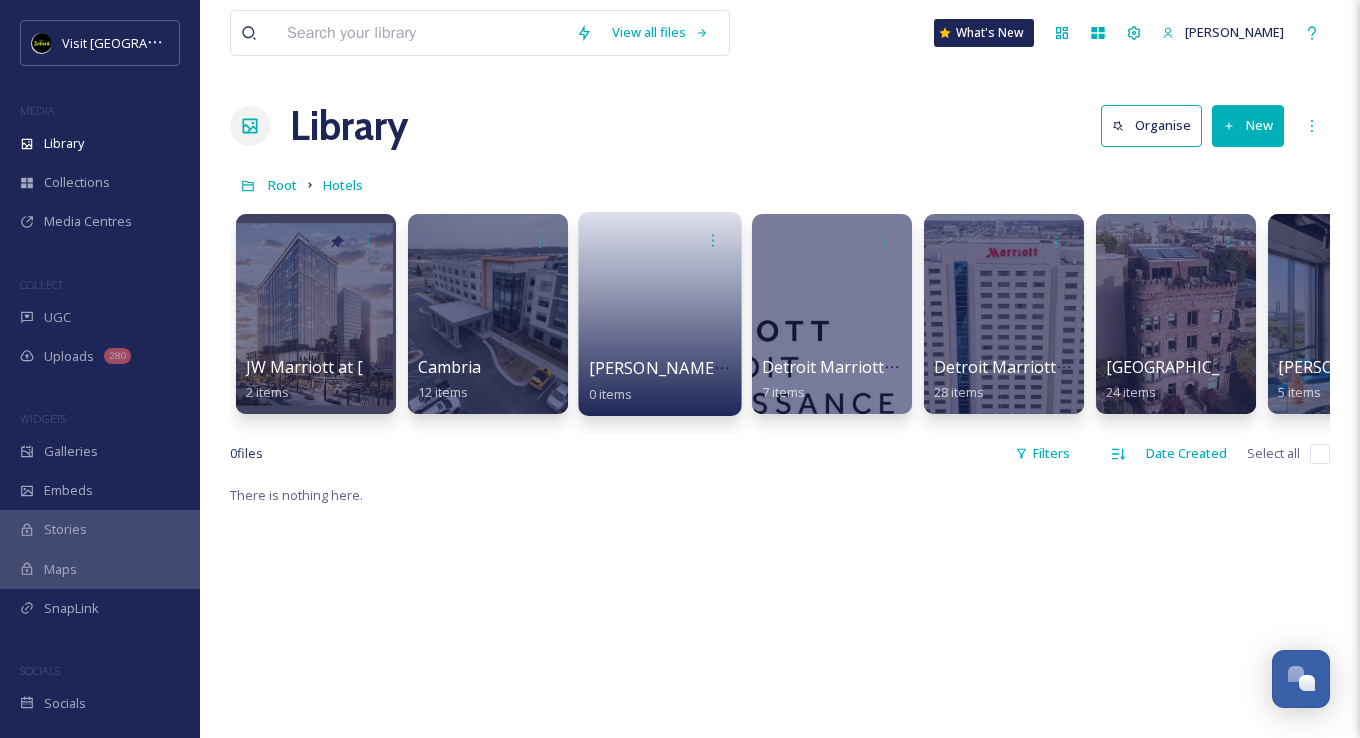 click at bounding box center (660, 307) 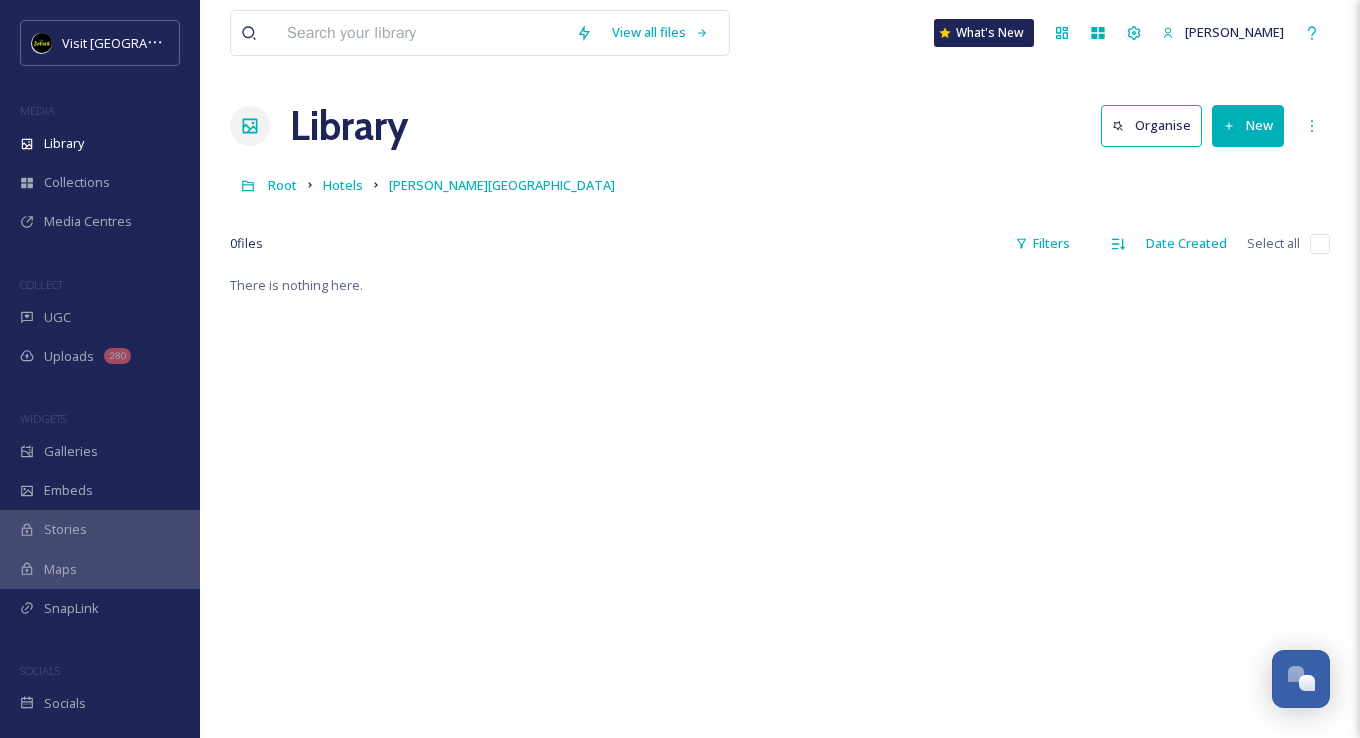 click on "New" at bounding box center (1248, 125) 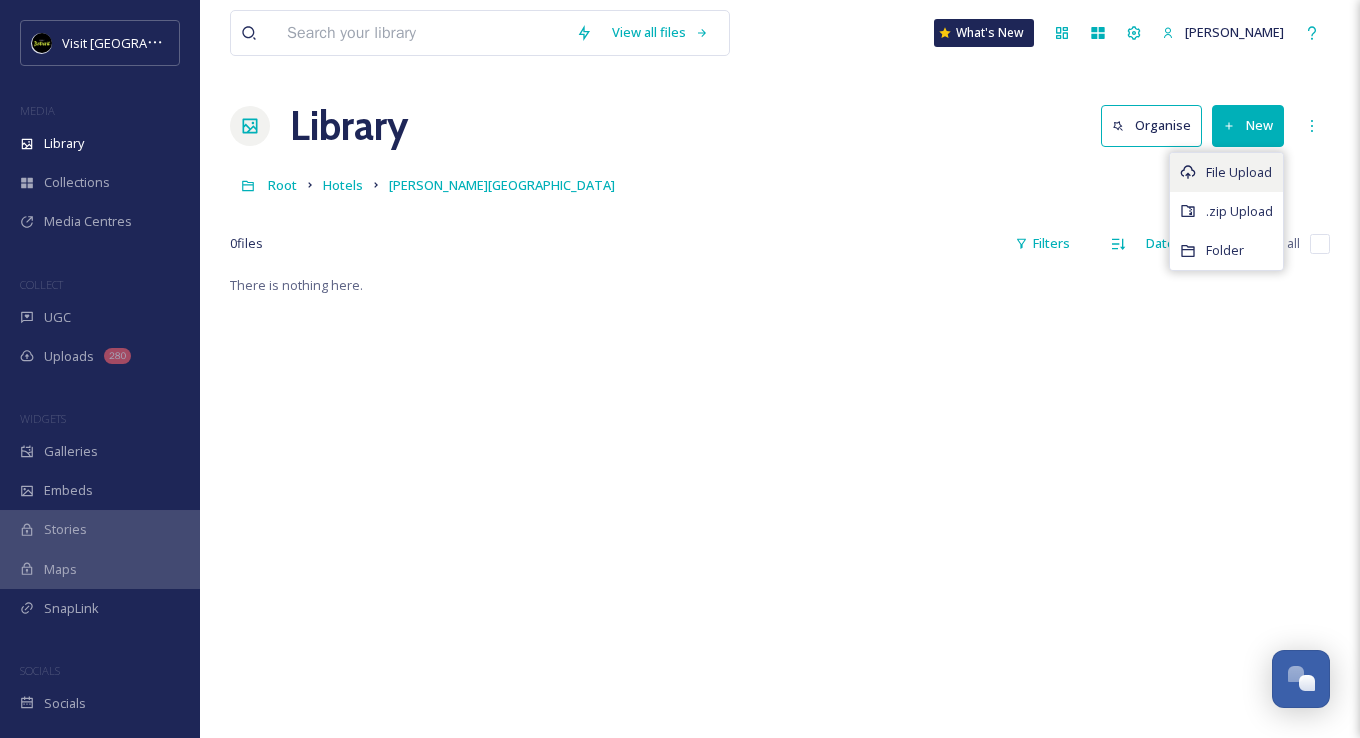 click on "File Upload" at bounding box center (1239, 172) 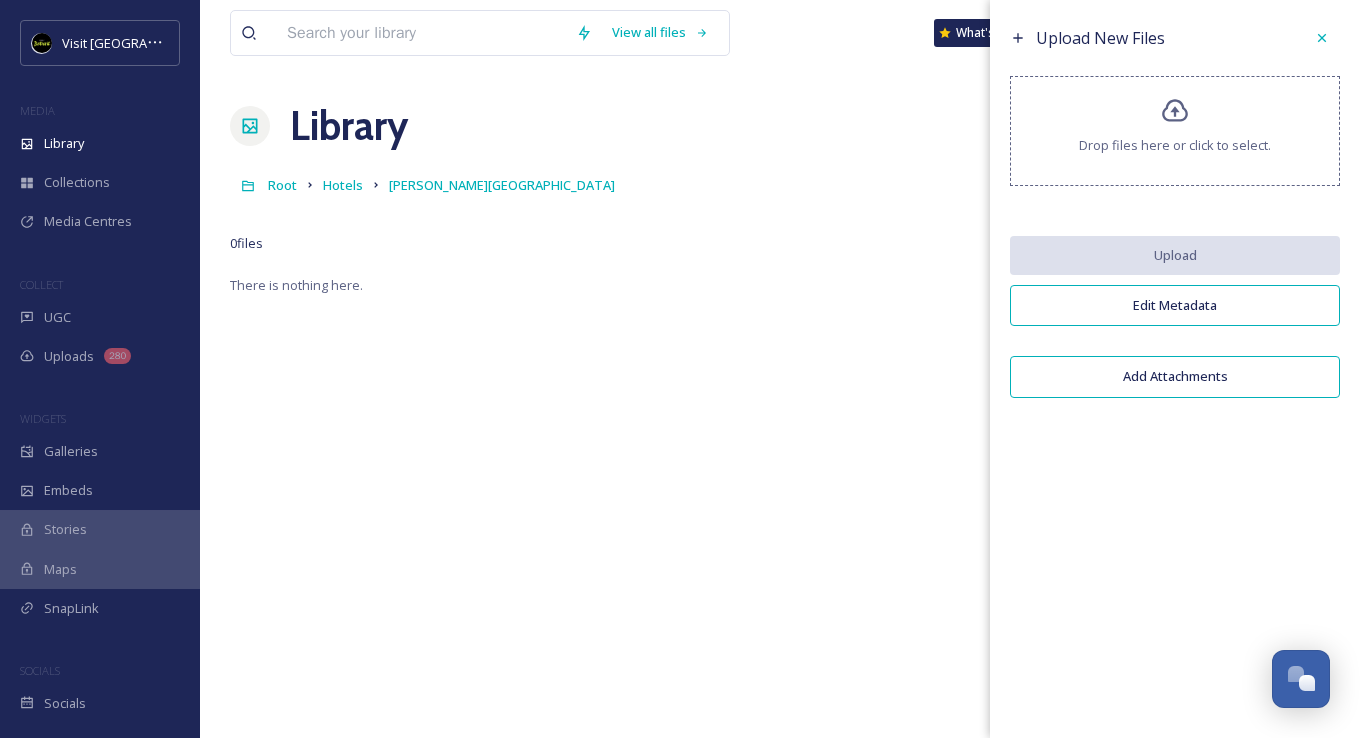 click on "Drop files here or click to select." at bounding box center (1175, 131) 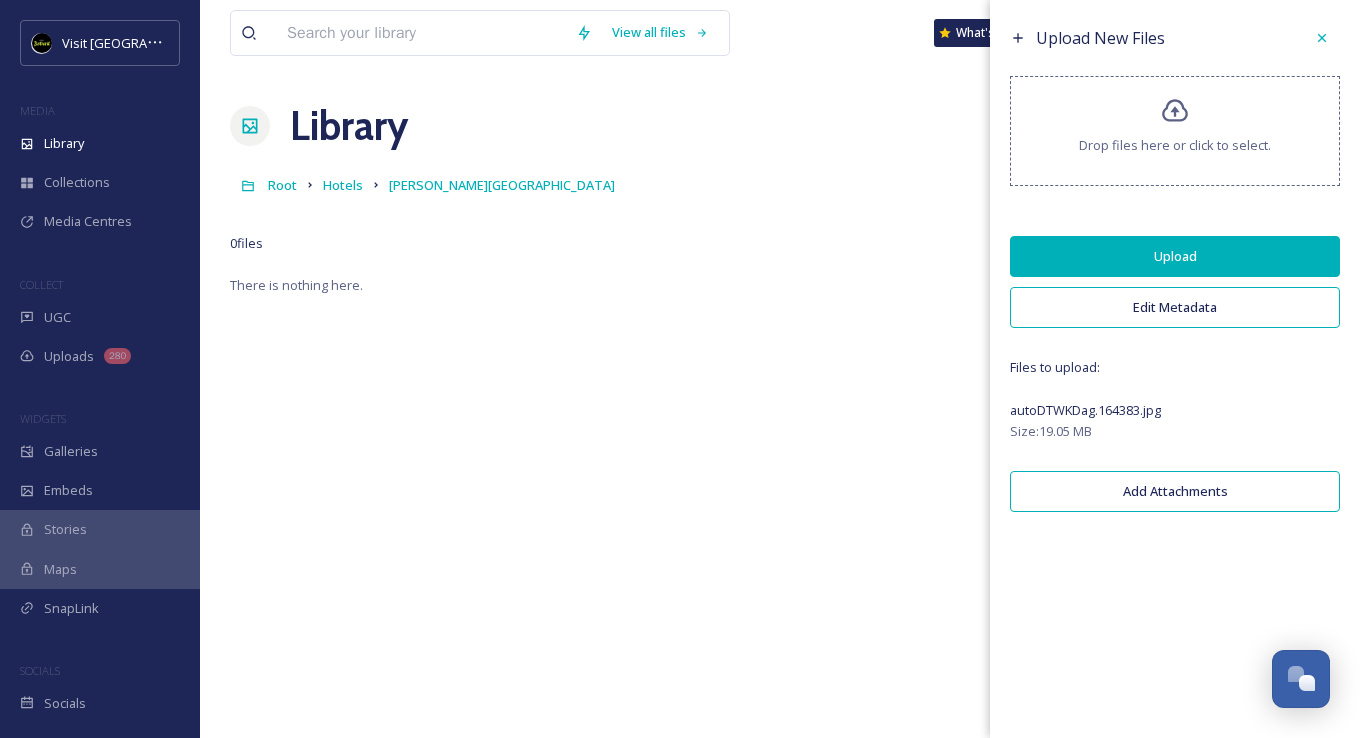 click on "Upload" at bounding box center [1175, 256] 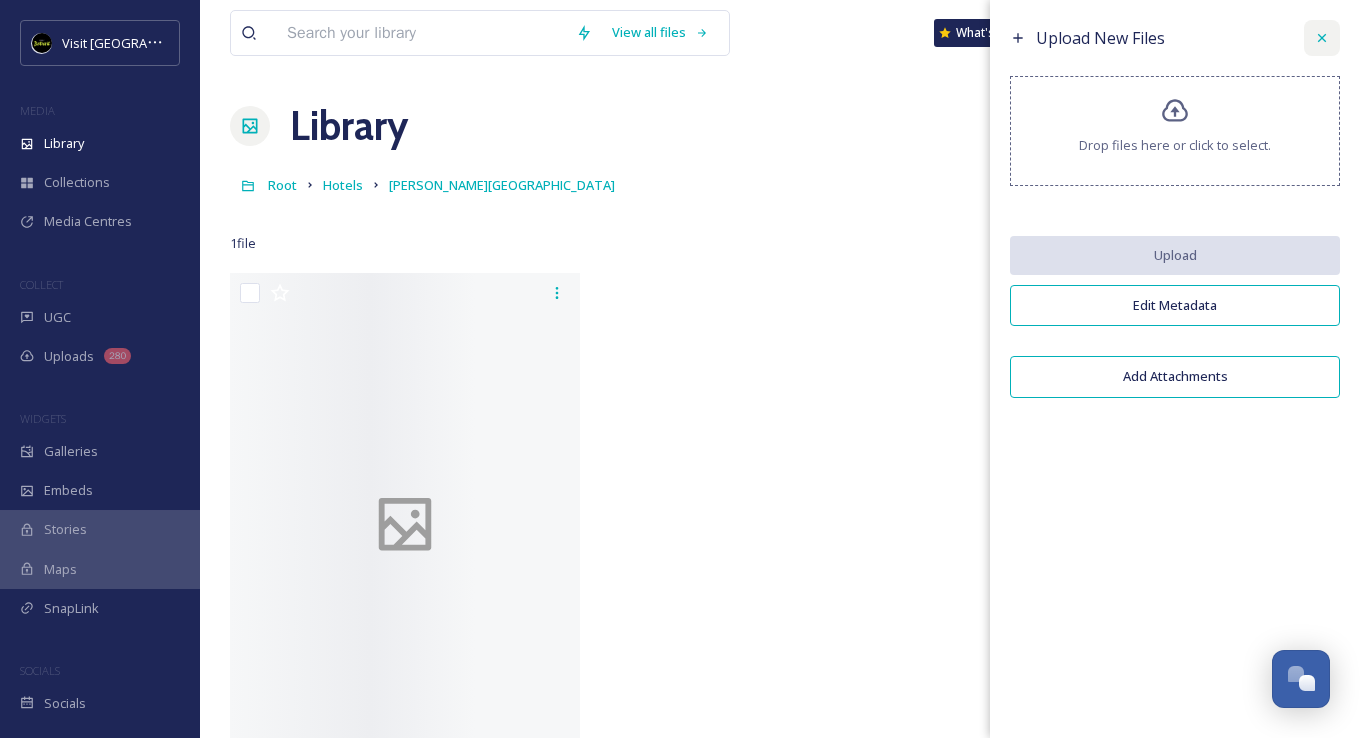 click 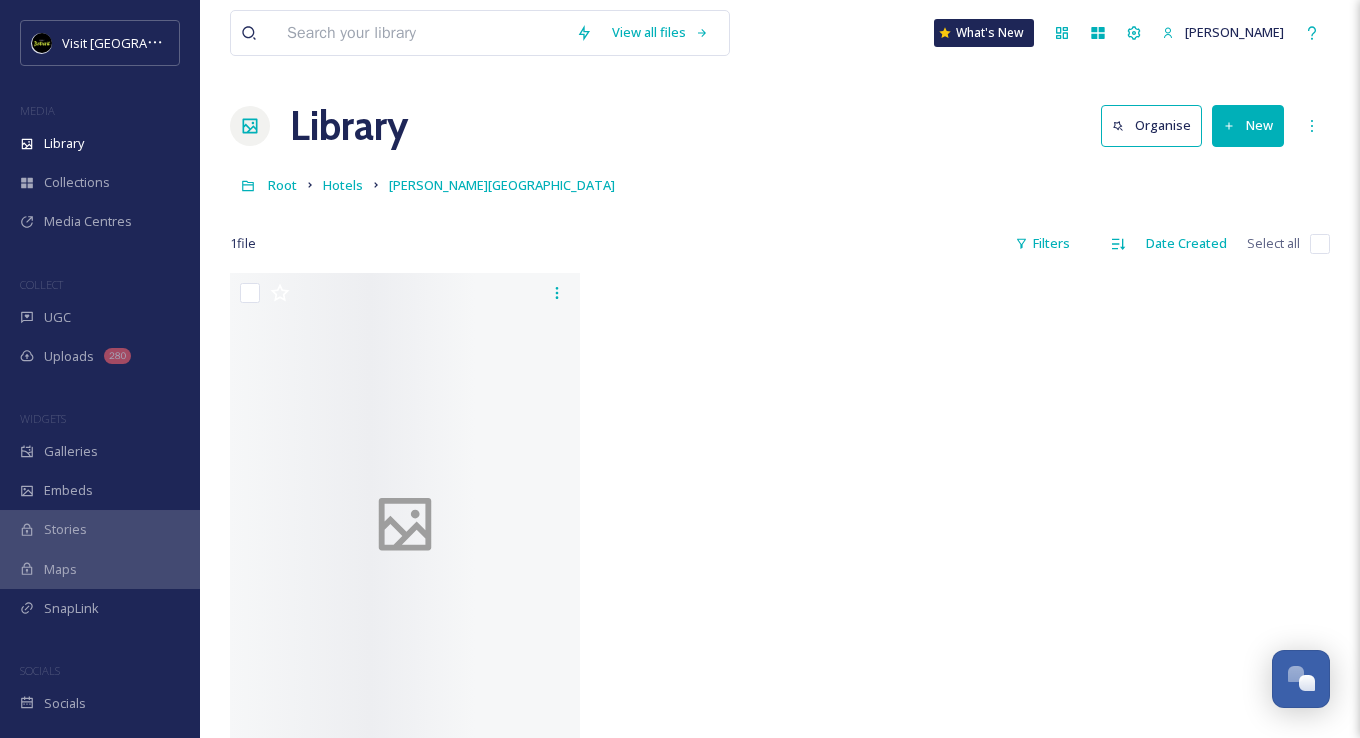 scroll, scrollTop: 272, scrollLeft: 0, axis: vertical 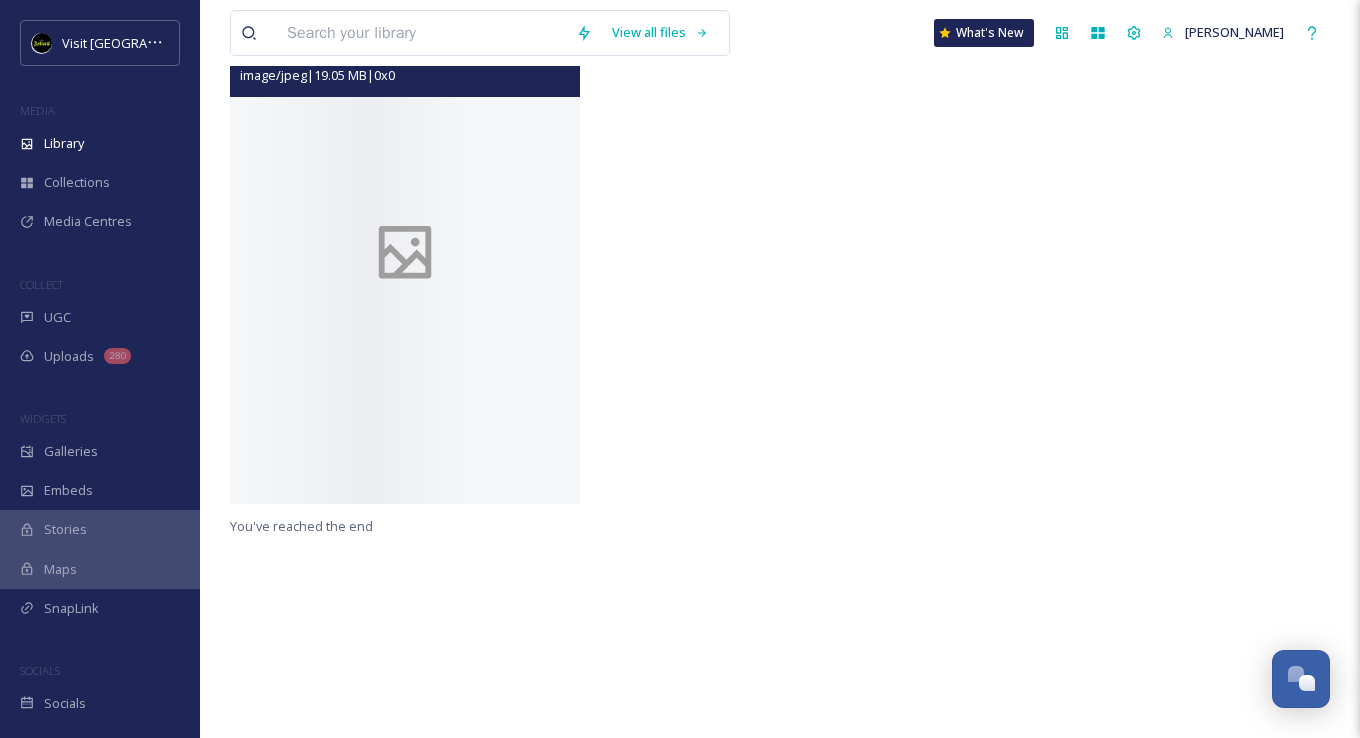 click at bounding box center (405, 252) 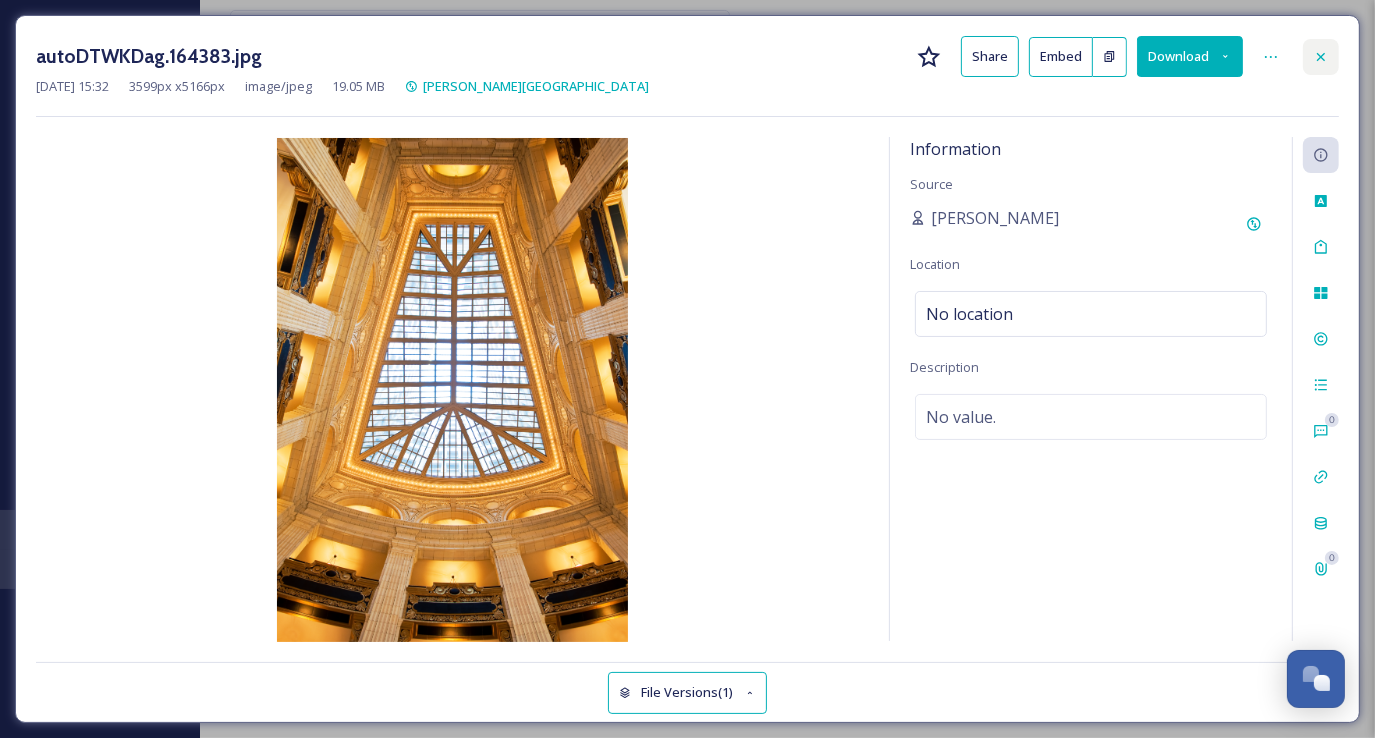 click at bounding box center [1321, 57] 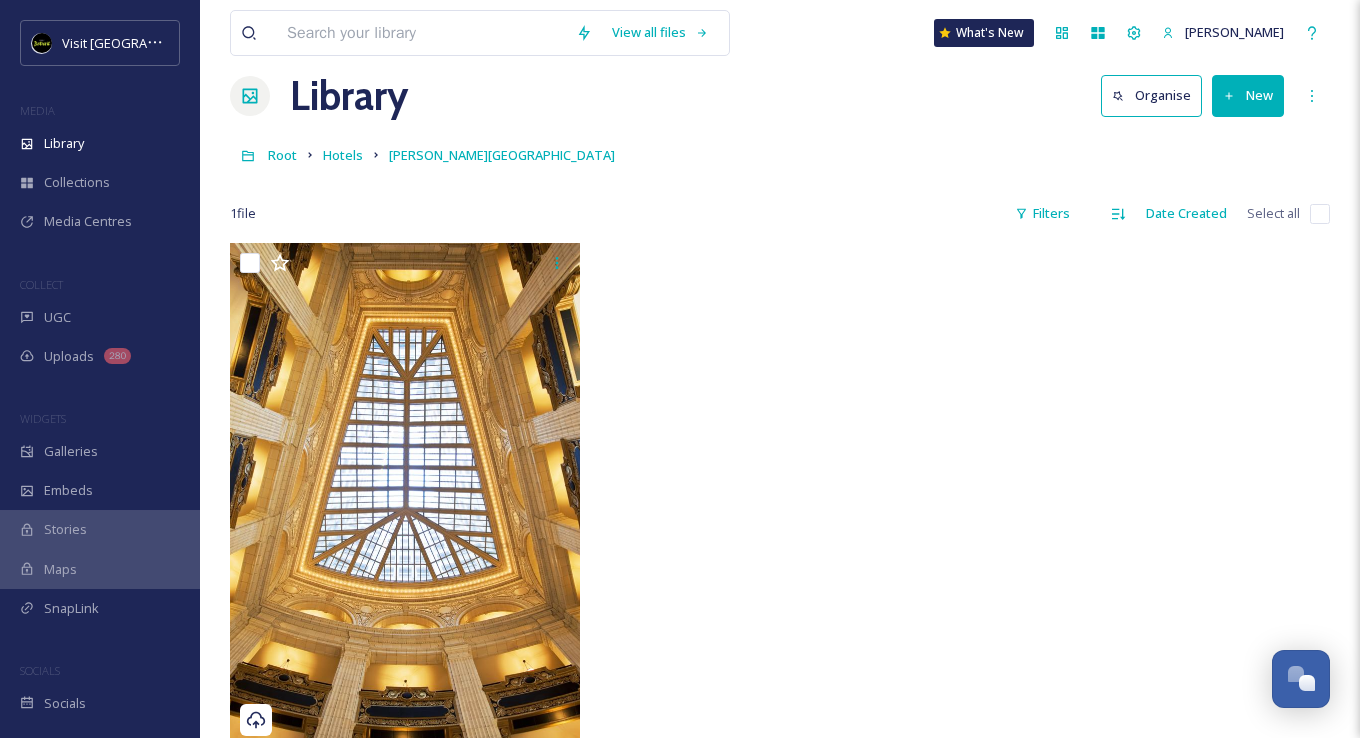 scroll, scrollTop: 0, scrollLeft: 0, axis: both 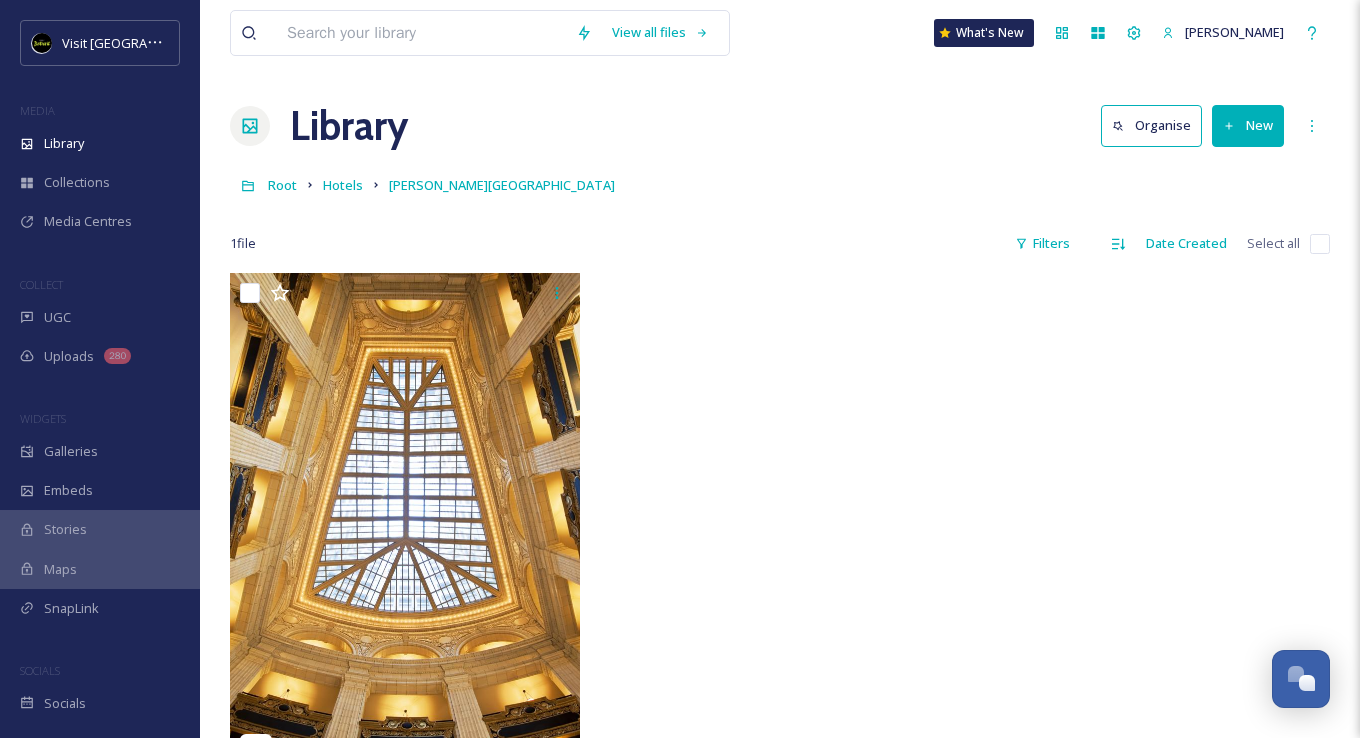 click 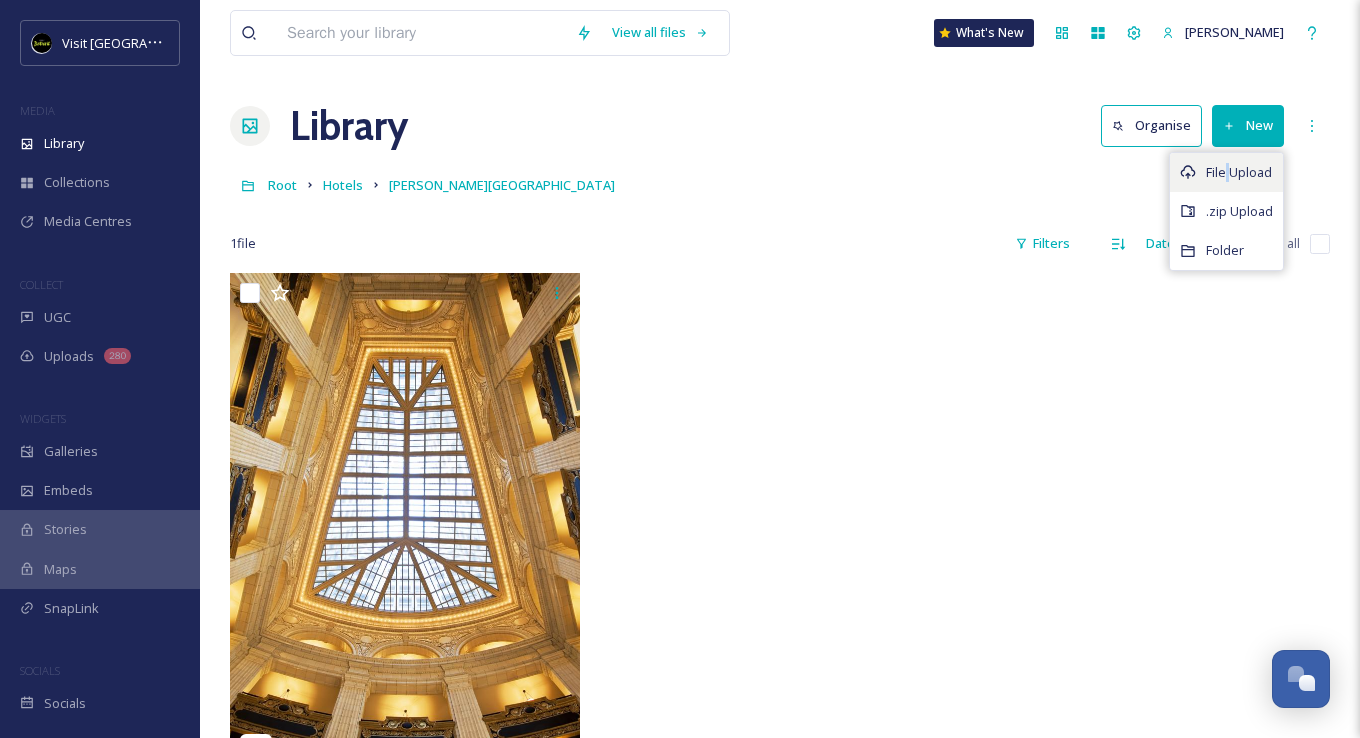 click on "File Upload" at bounding box center (1226, 172) 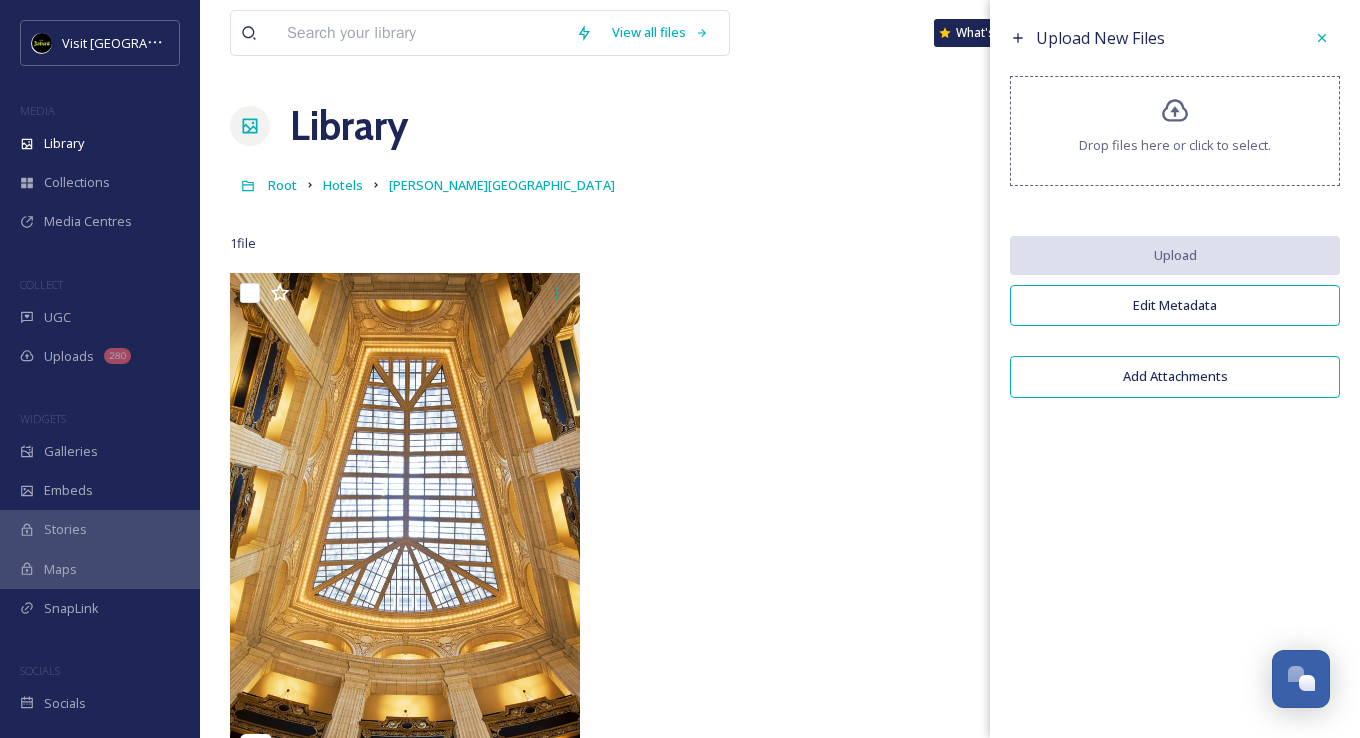 click on "Drop files here or click to select." at bounding box center [1175, 131] 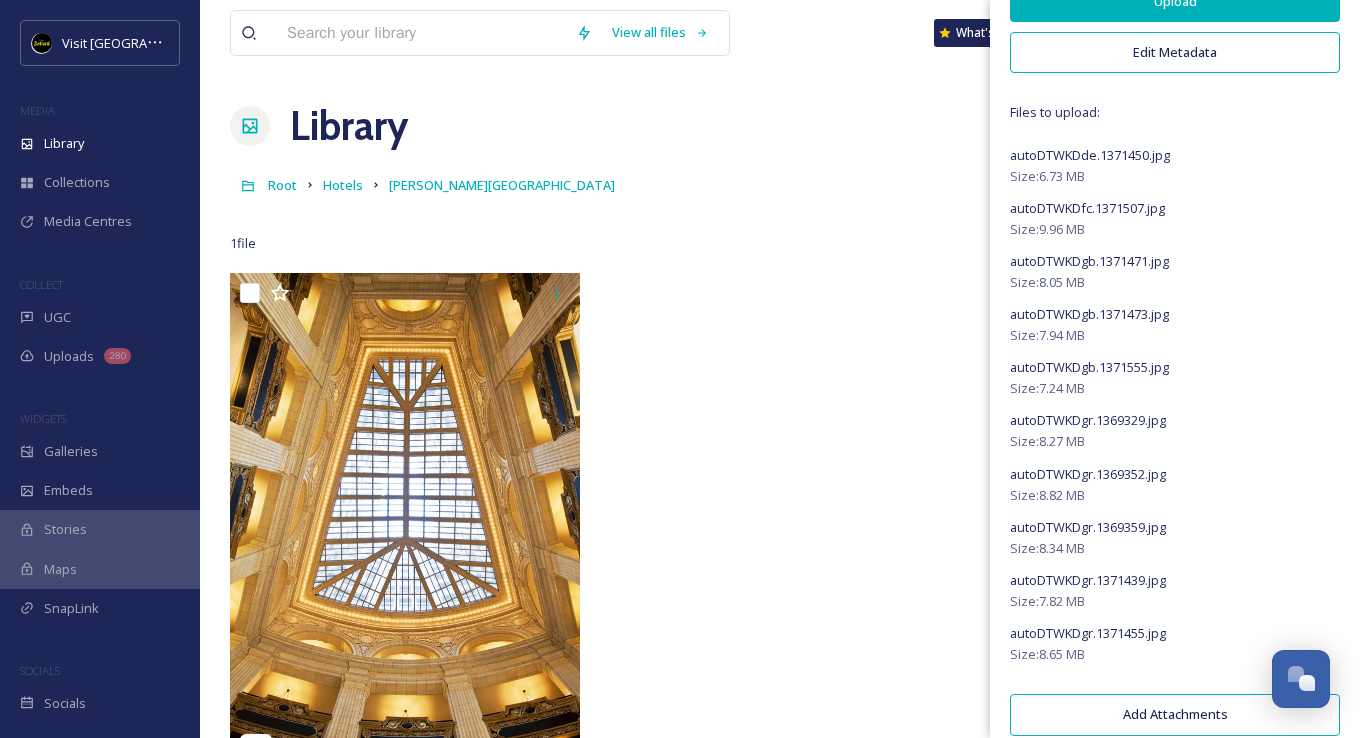 scroll, scrollTop: 277, scrollLeft: 0, axis: vertical 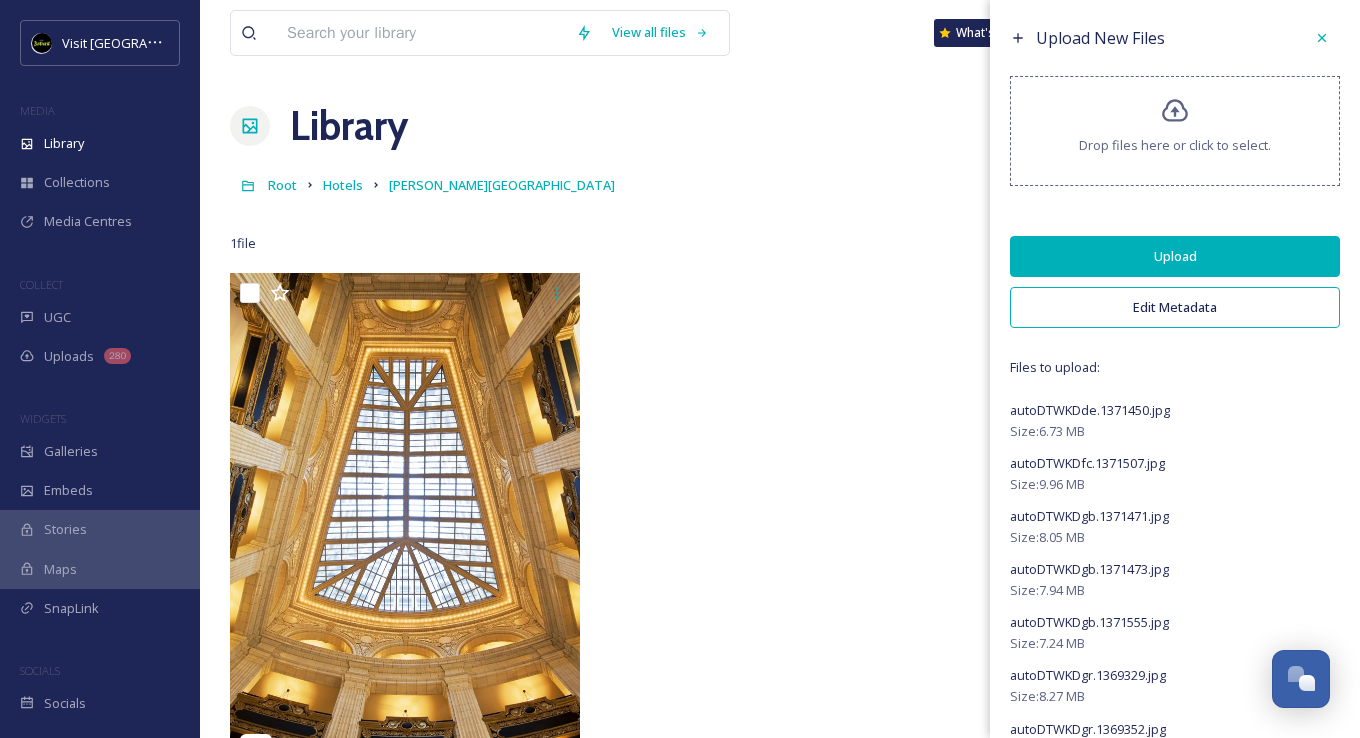 click on "Upload" at bounding box center (1175, 256) 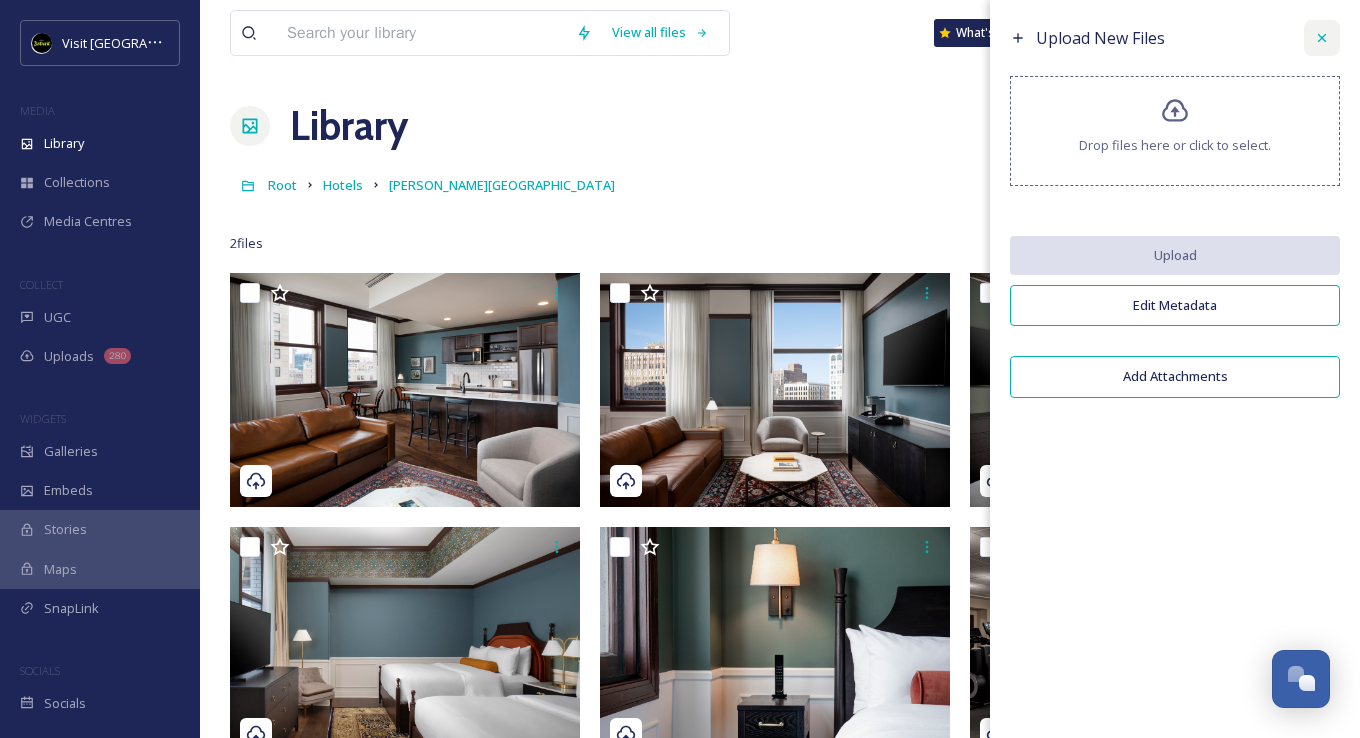 click 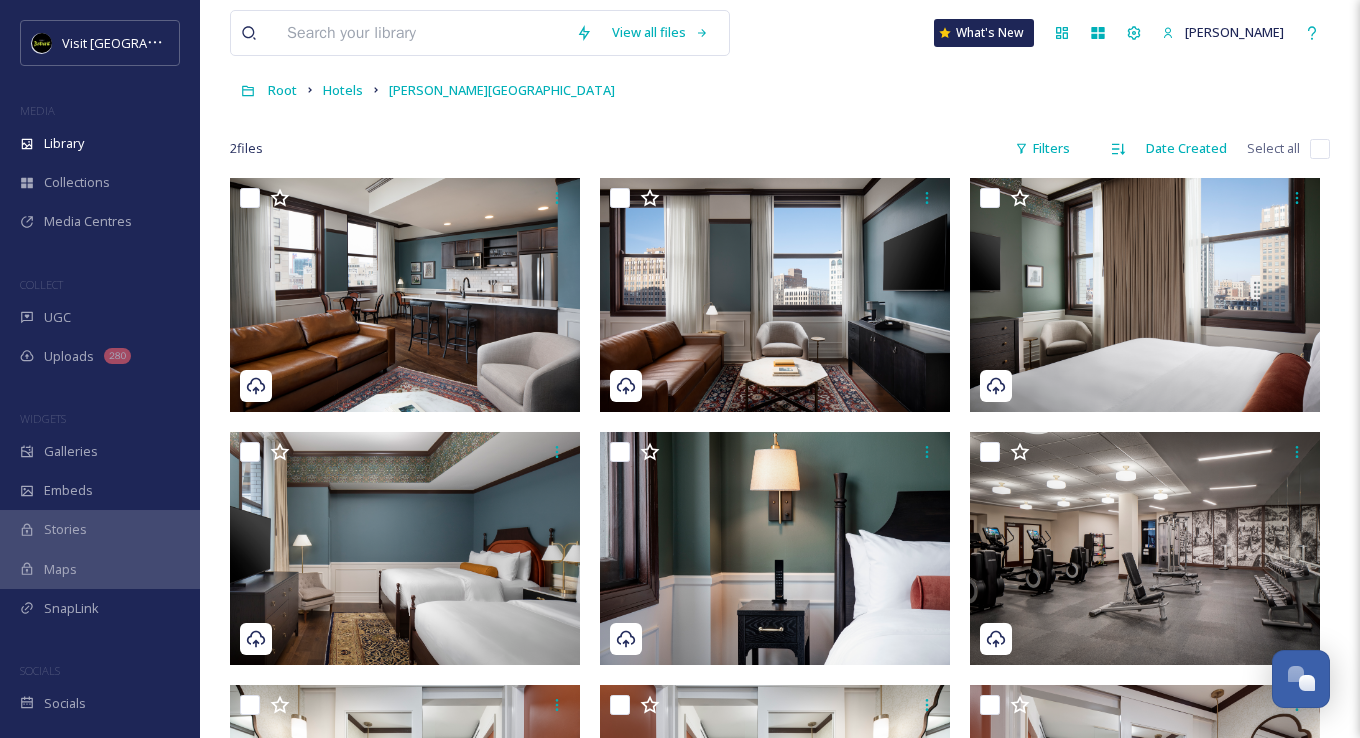 scroll, scrollTop: 0, scrollLeft: 0, axis: both 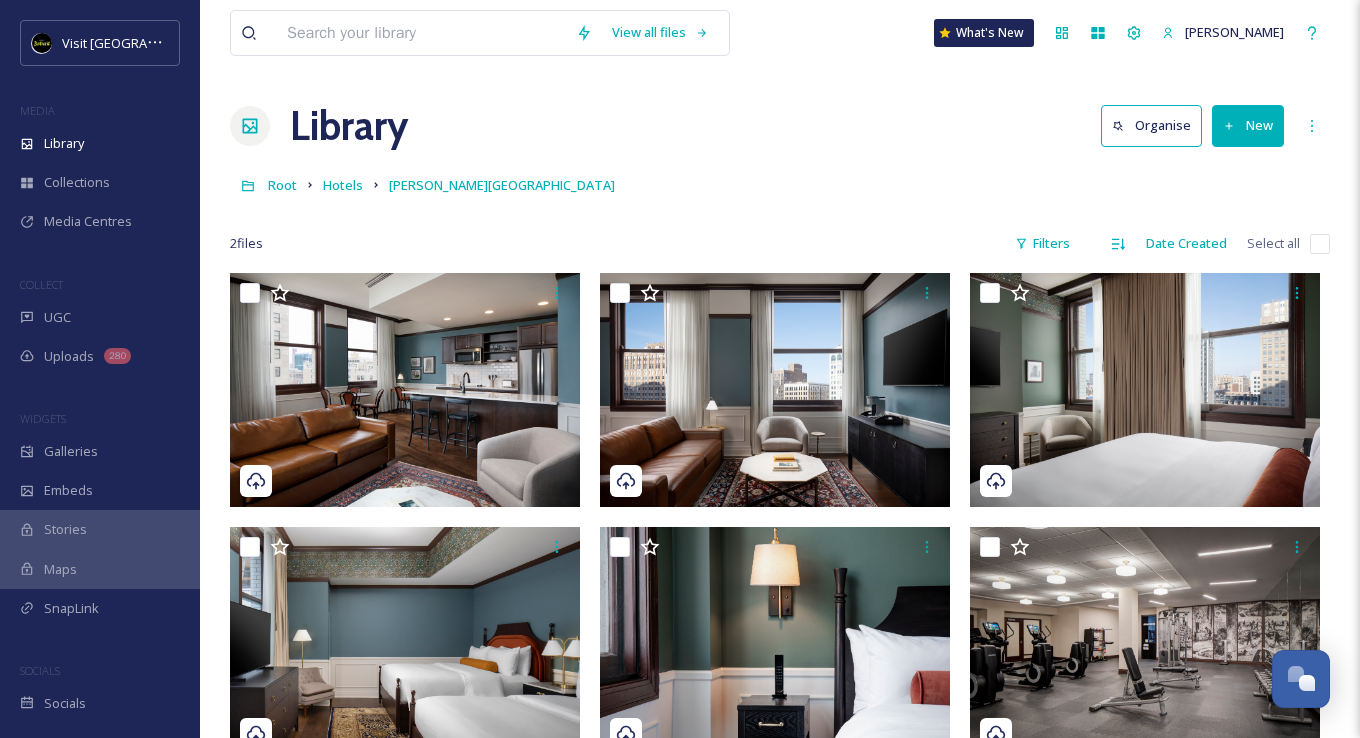 click at bounding box center [1320, 244] 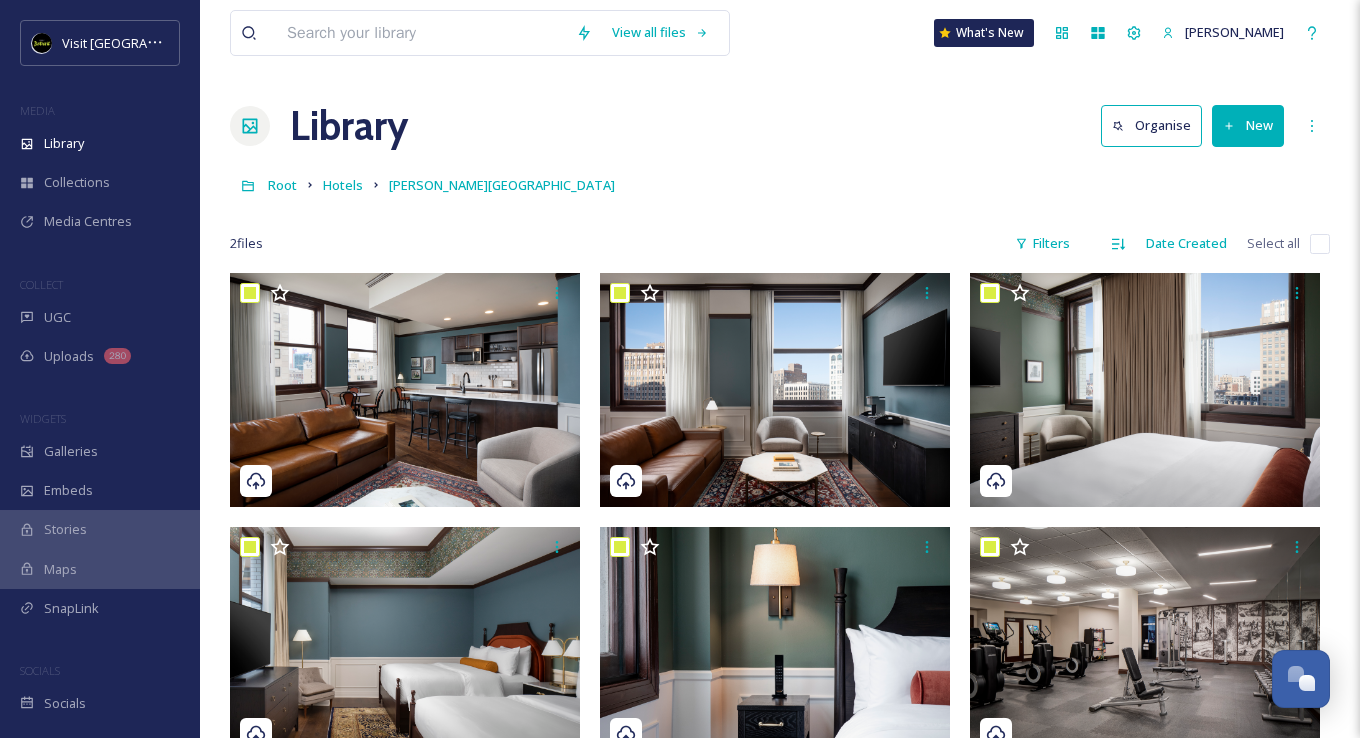 checkbox on "true" 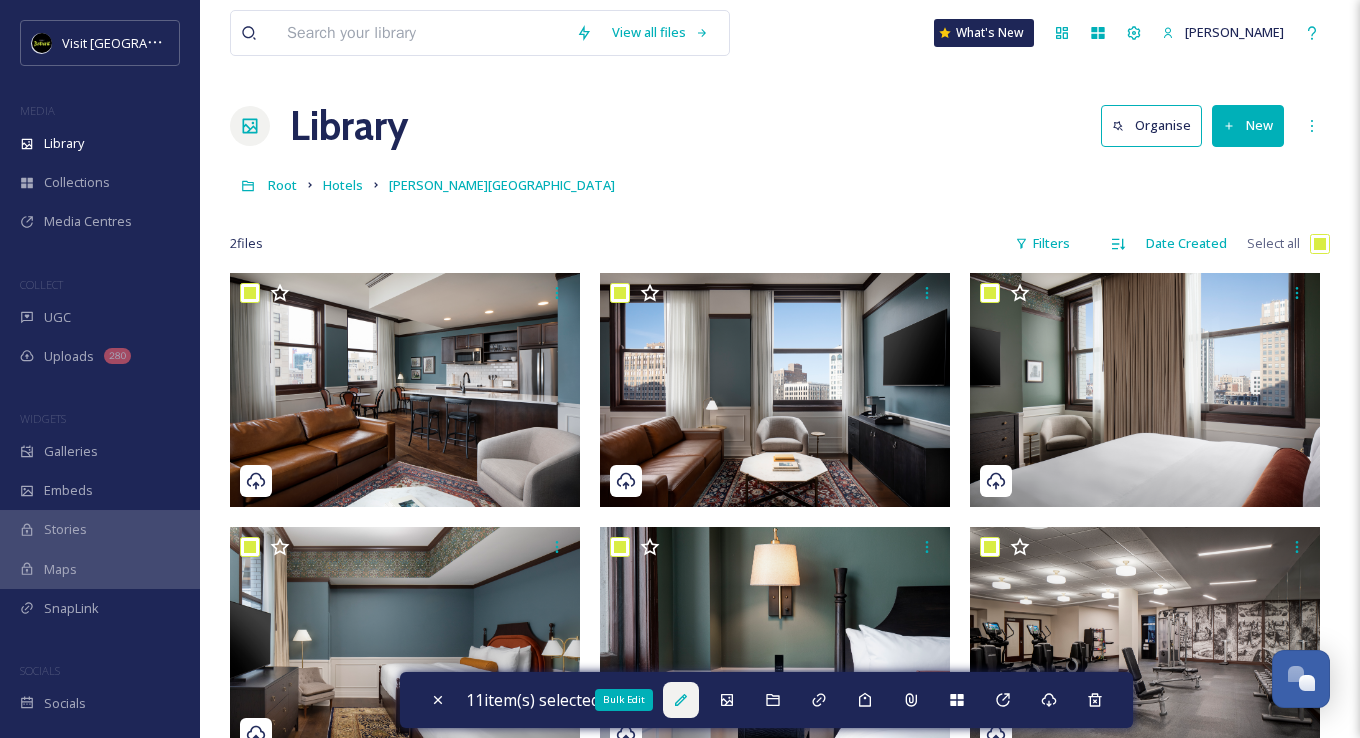 click 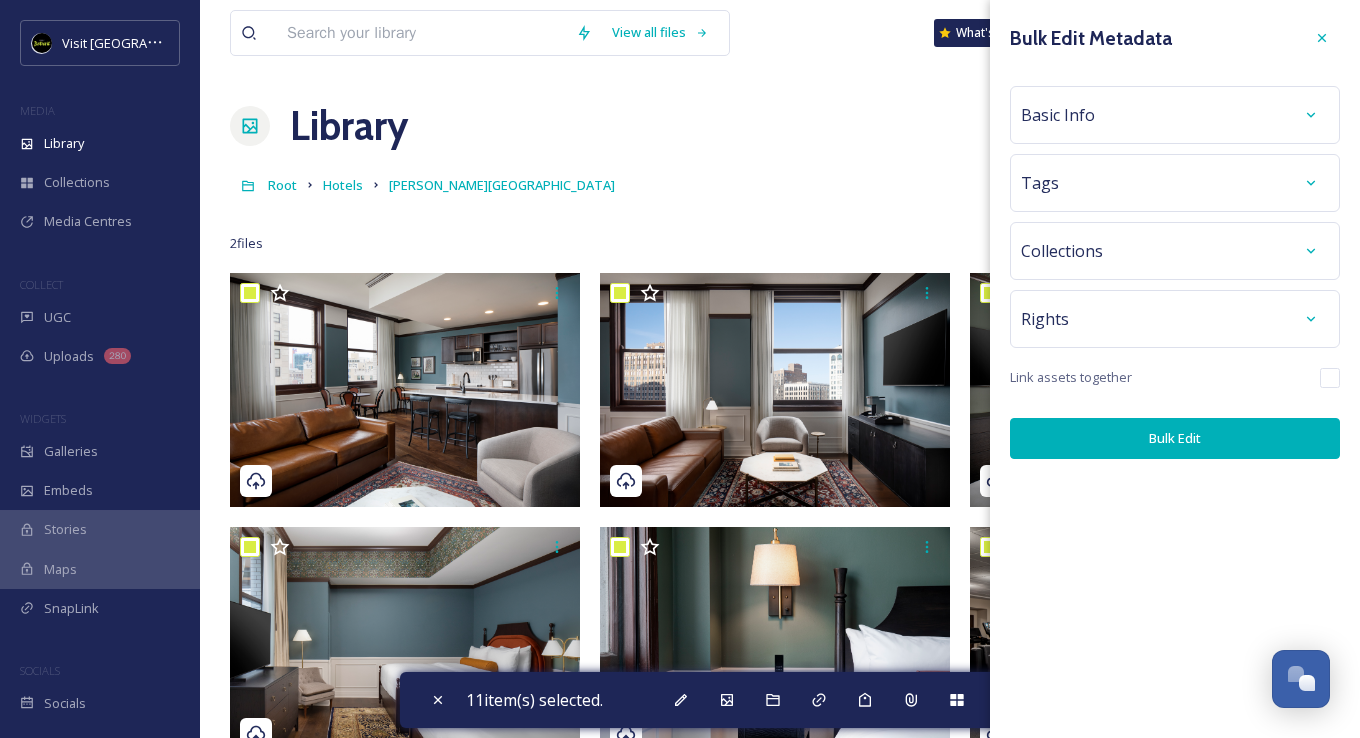 click on "Rights" at bounding box center [1175, 319] 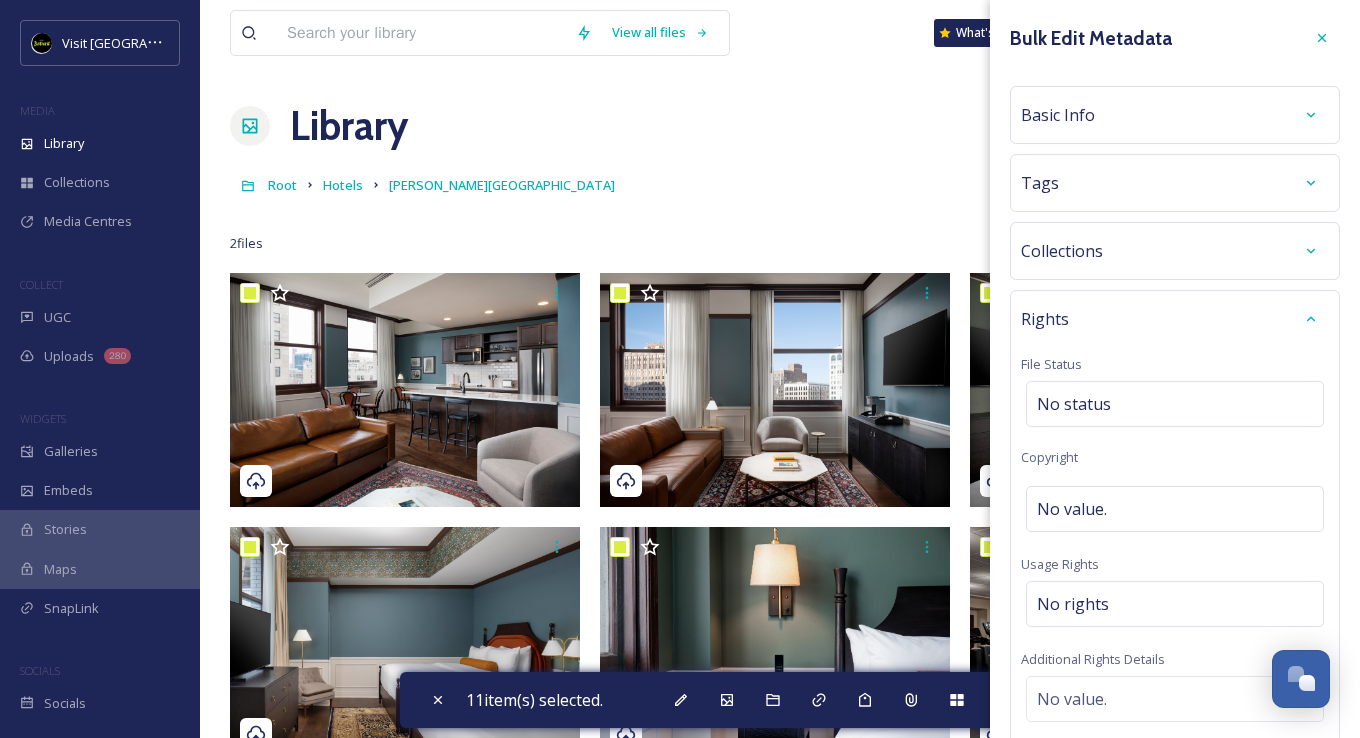 scroll, scrollTop: 0, scrollLeft: 0, axis: both 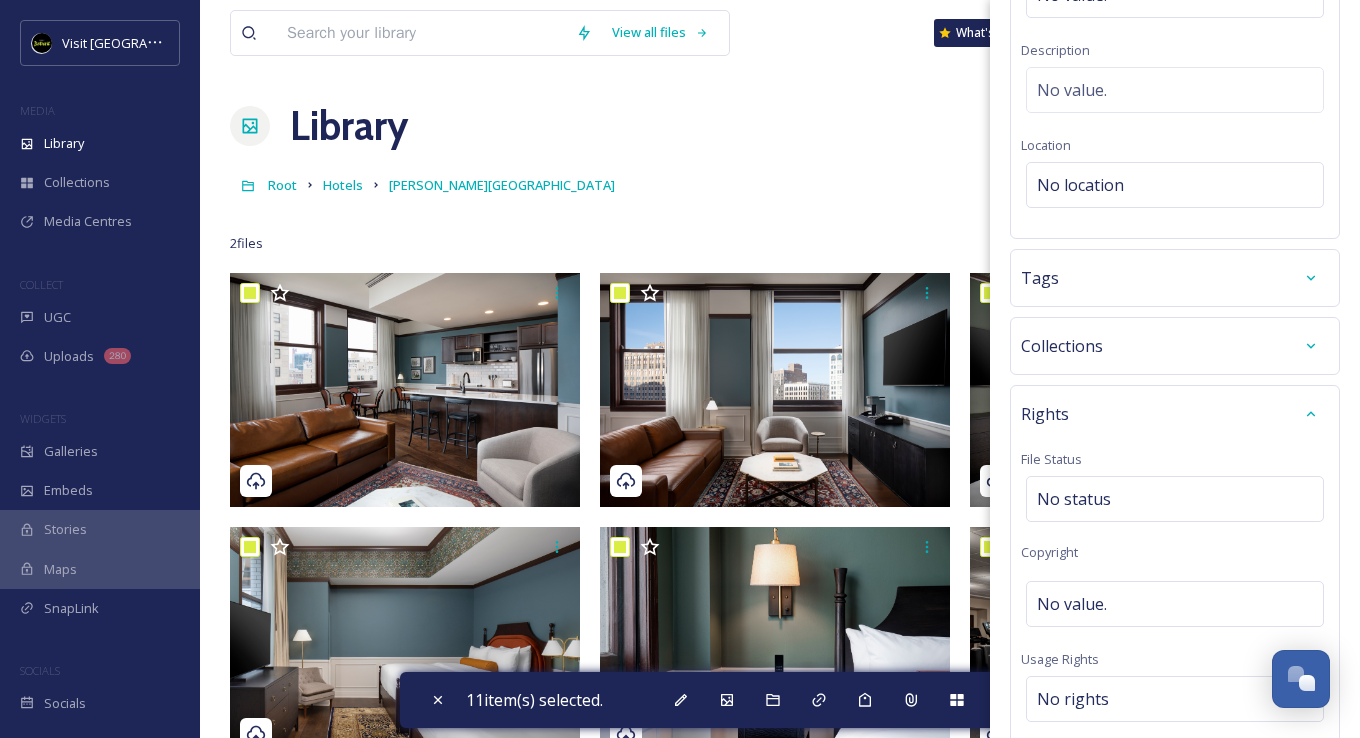 click on "Tags" at bounding box center (1175, 278) 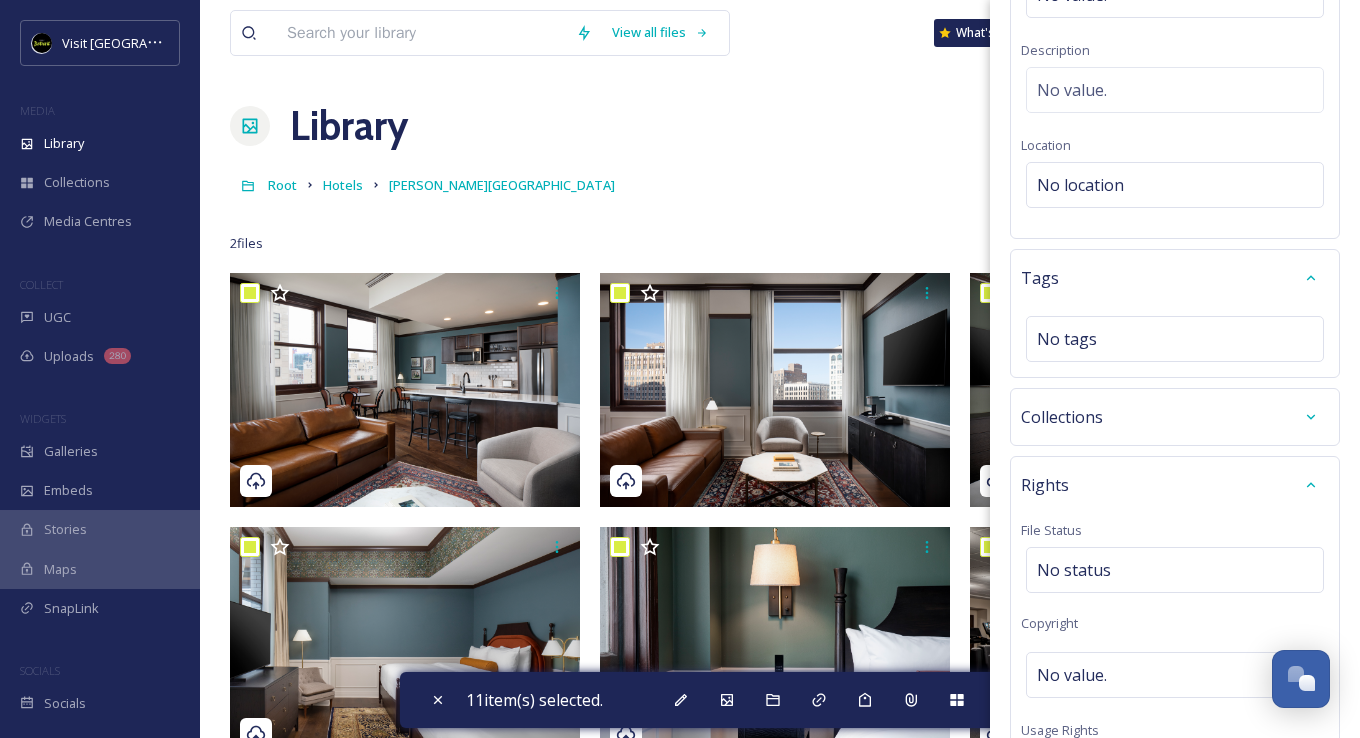 click on "Tags" at bounding box center [1175, 278] 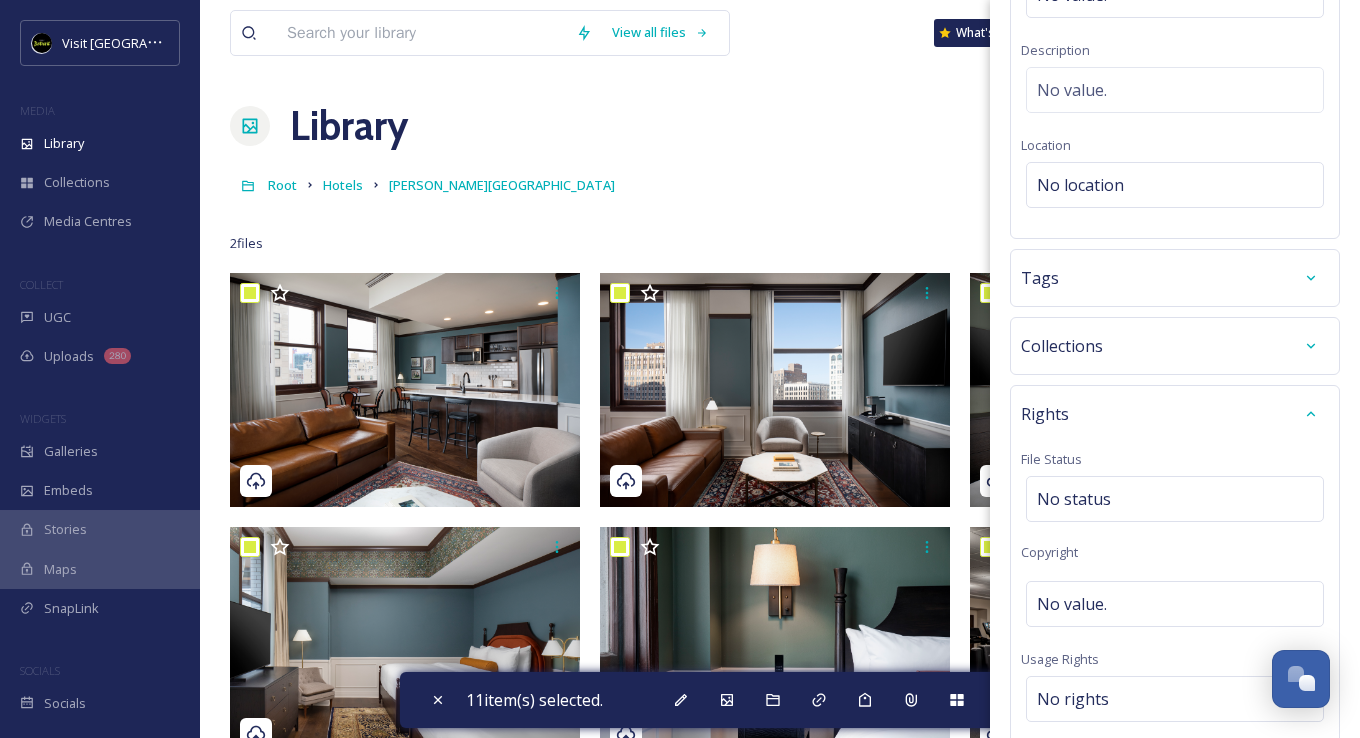 click on "Collections" at bounding box center (1175, 346) 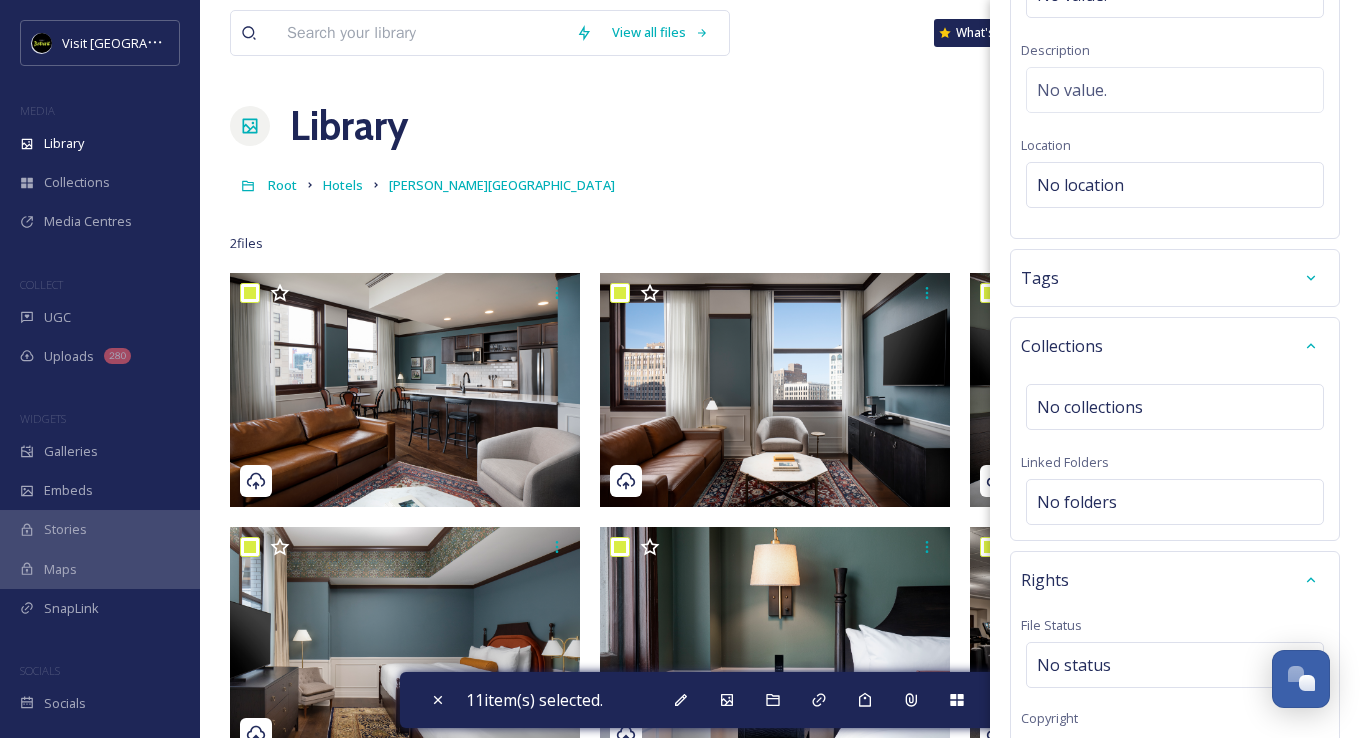 click on "Collections" at bounding box center [1175, 346] 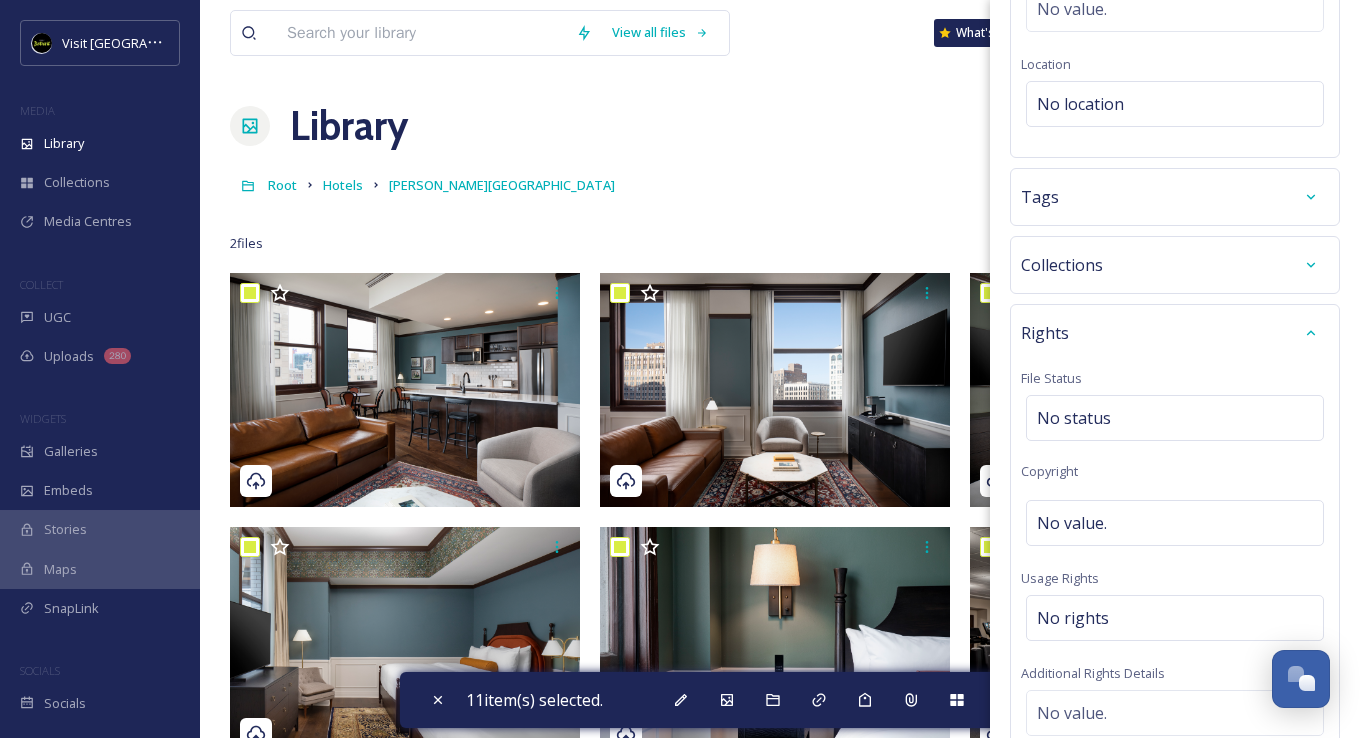 scroll, scrollTop: 412, scrollLeft: 0, axis: vertical 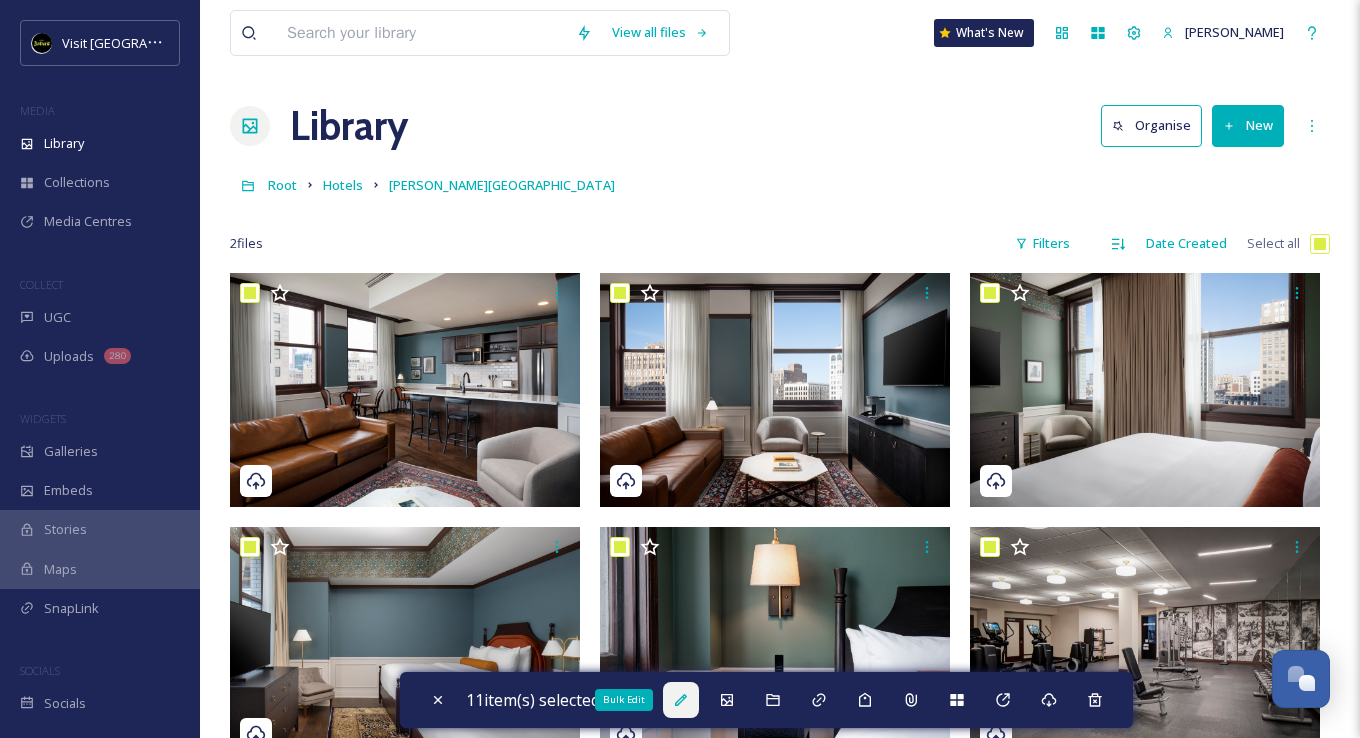 click 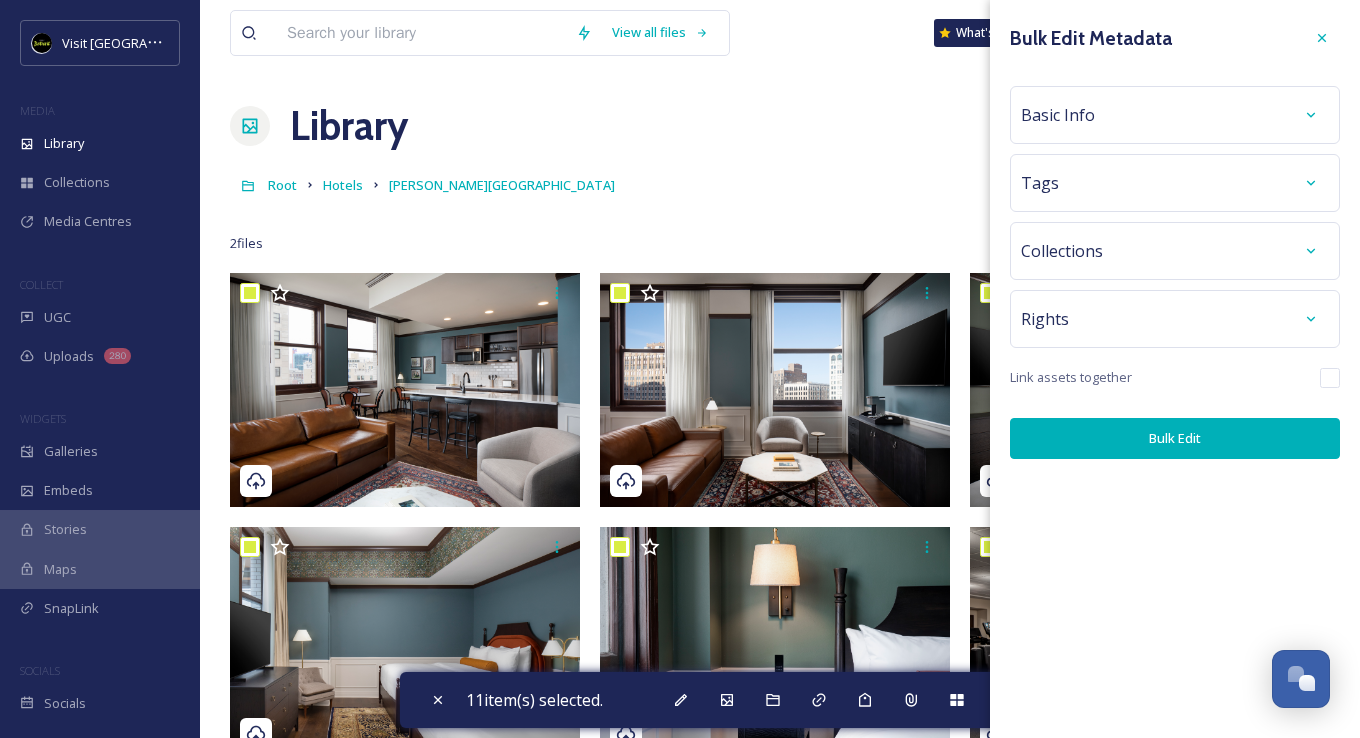 click on "Rights" at bounding box center (1175, 319) 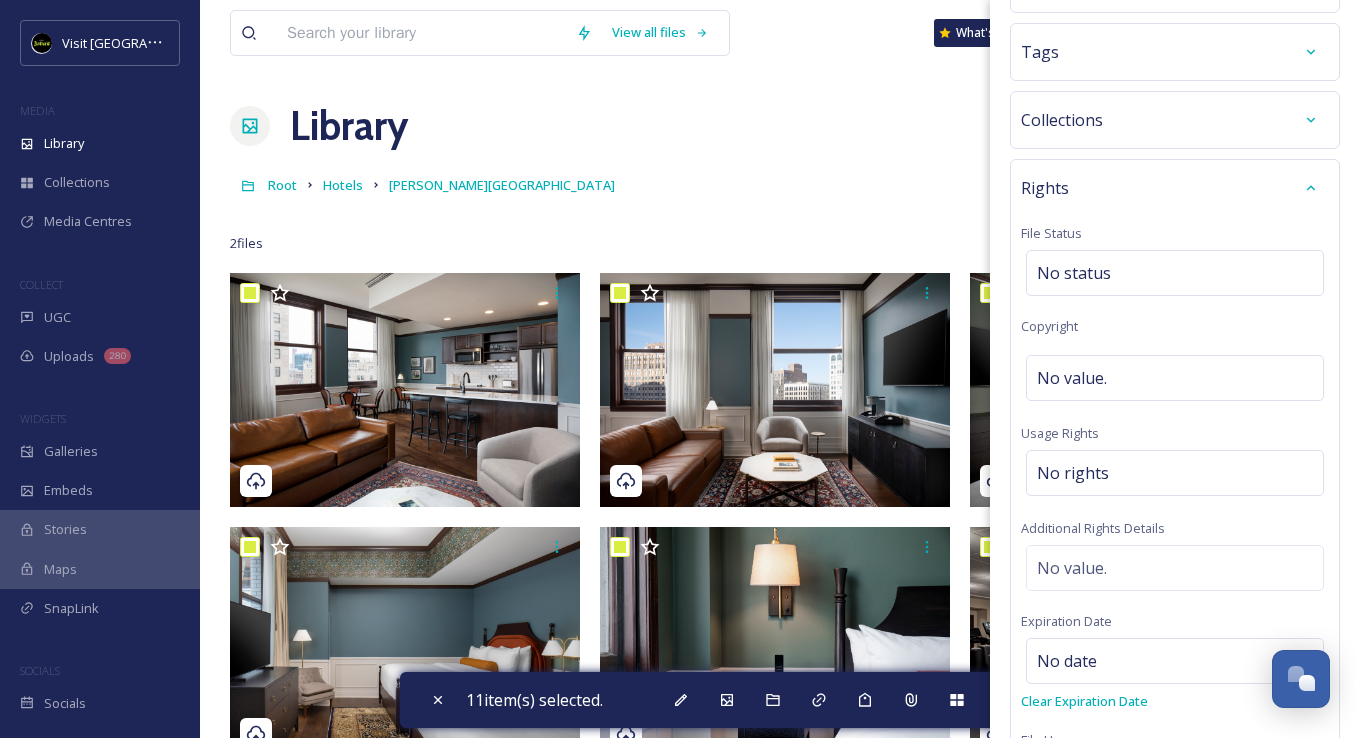 scroll, scrollTop: 0, scrollLeft: 0, axis: both 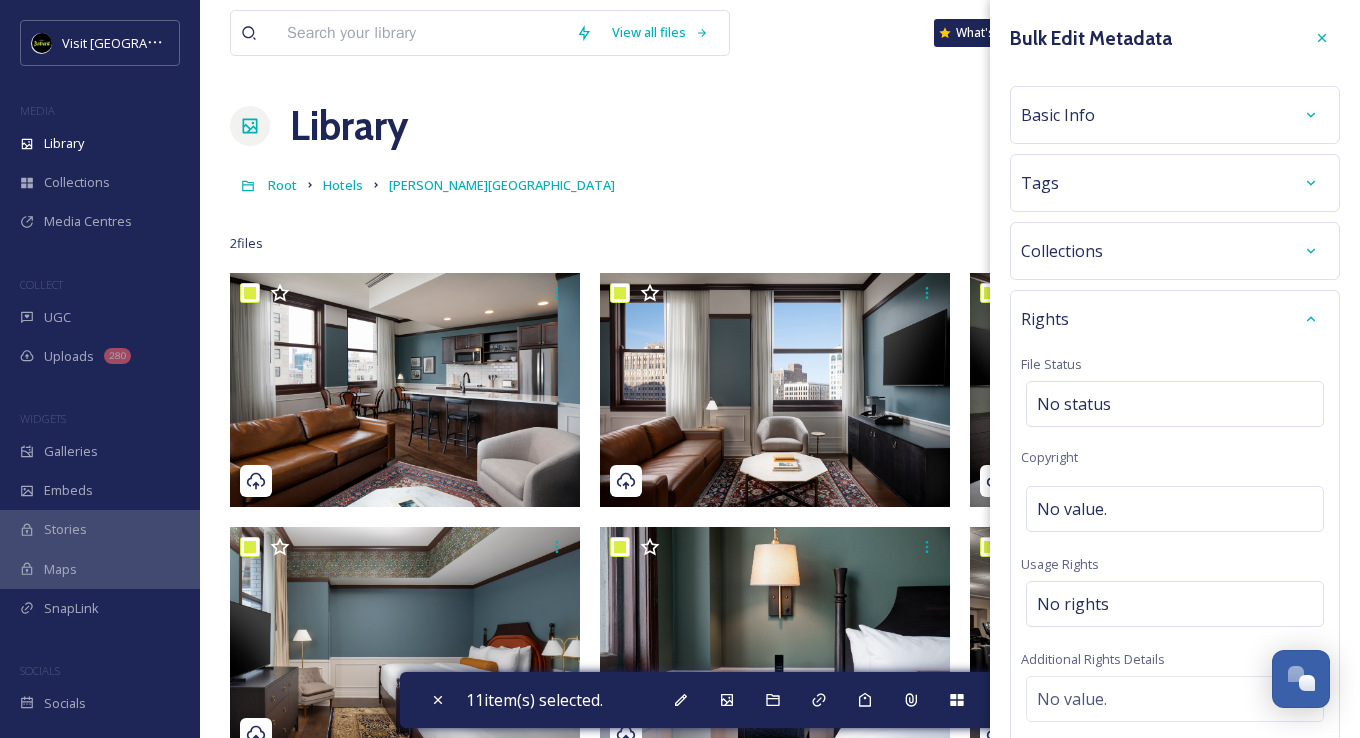 click on "Rights" at bounding box center (1175, 319) 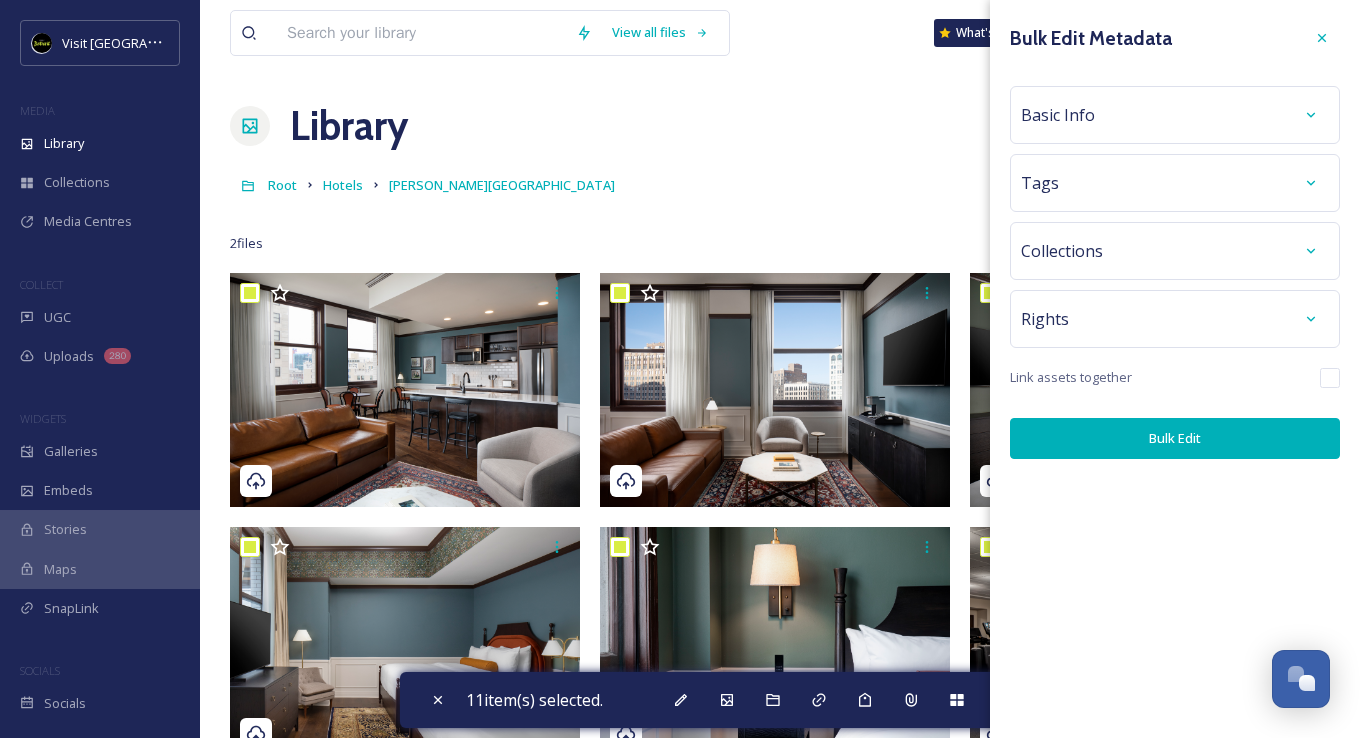 click on "Basic Info" at bounding box center [1058, 115] 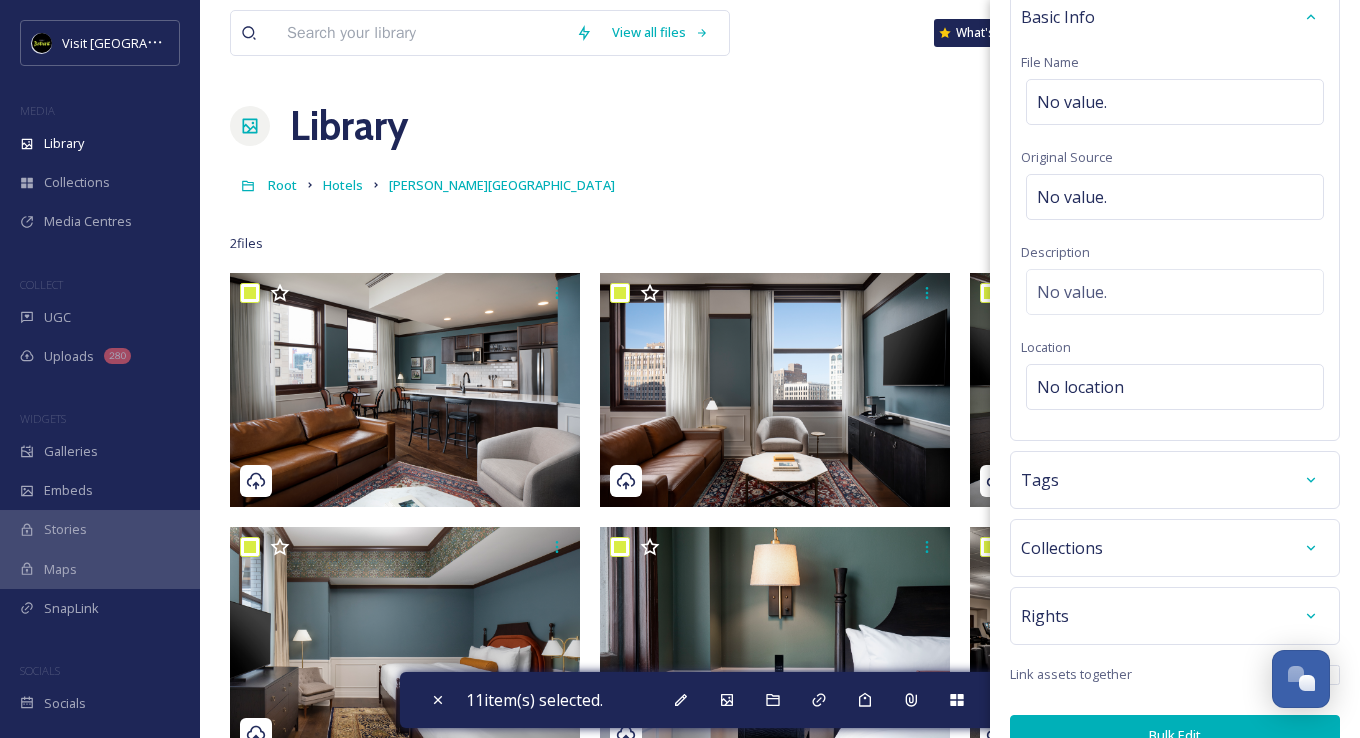 scroll, scrollTop: 132, scrollLeft: 0, axis: vertical 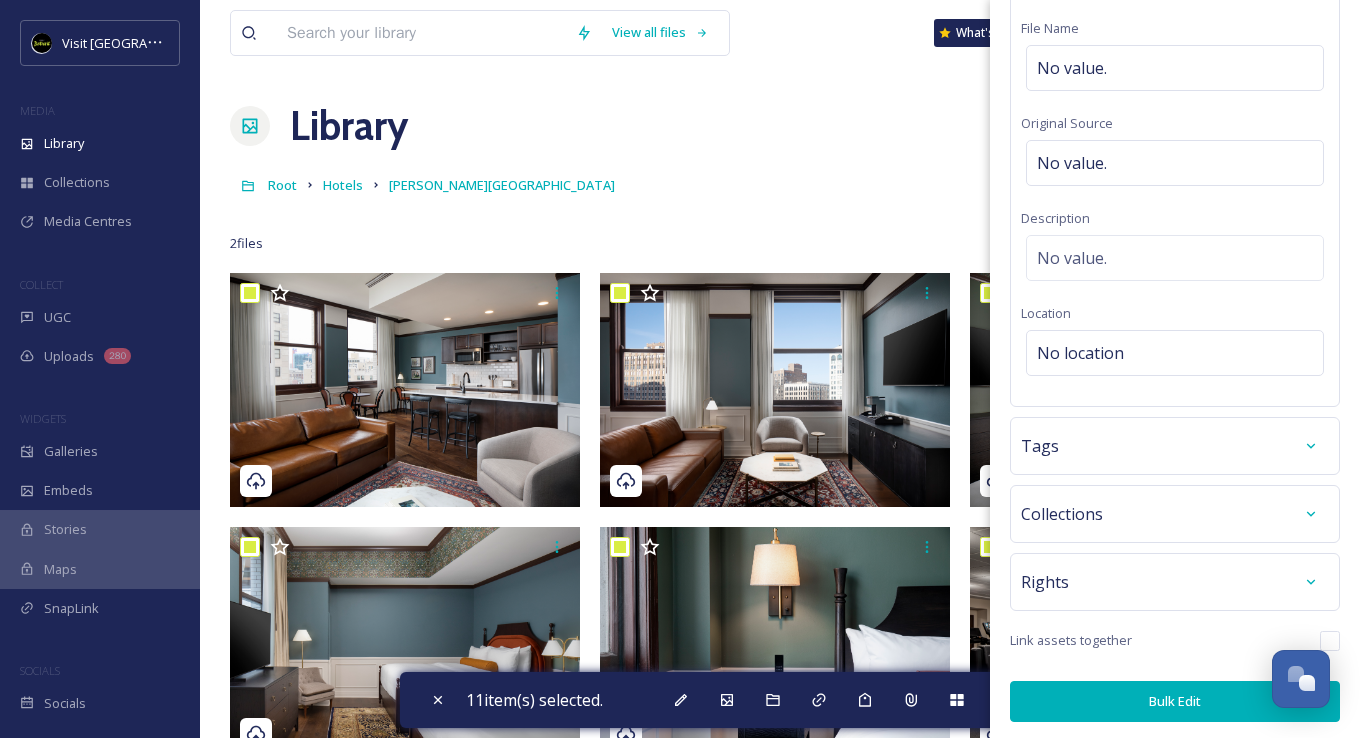click on "Tags" at bounding box center (1175, 446) 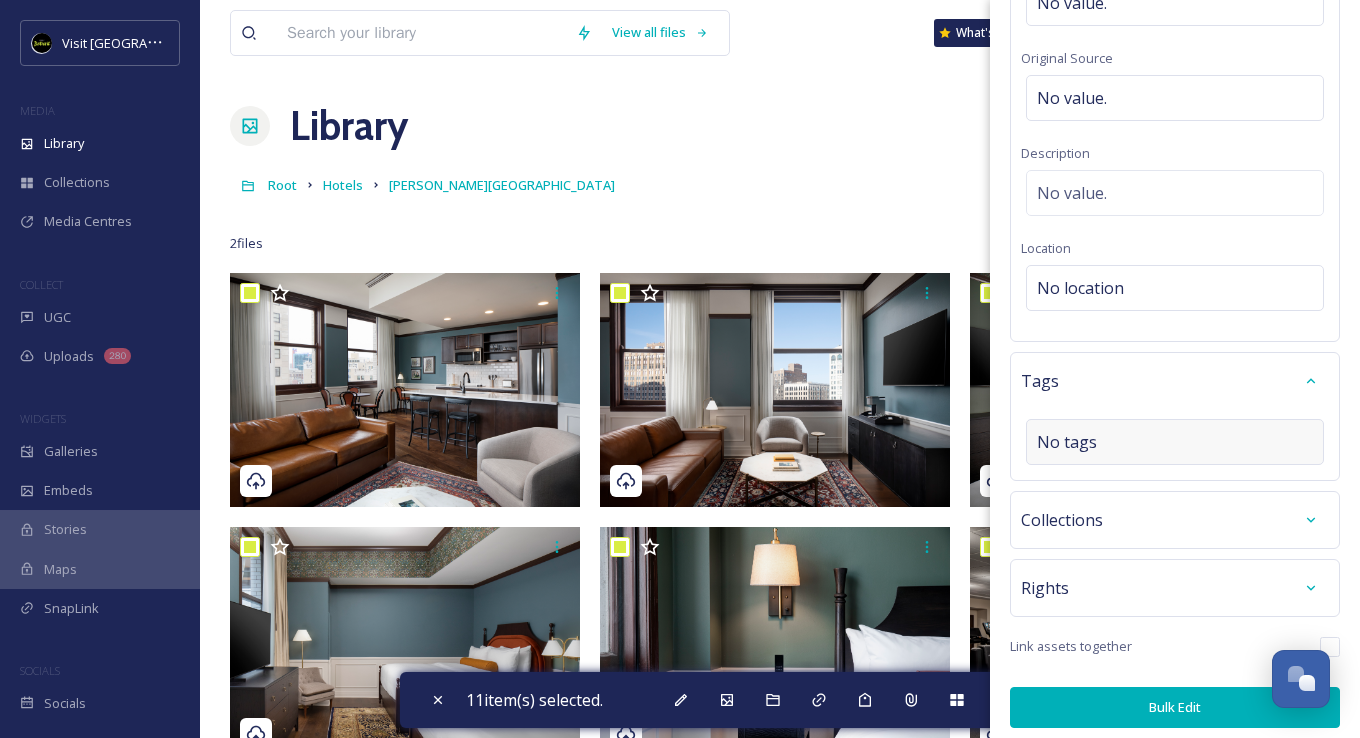 scroll, scrollTop: 202, scrollLeft: 0, axis: vertical 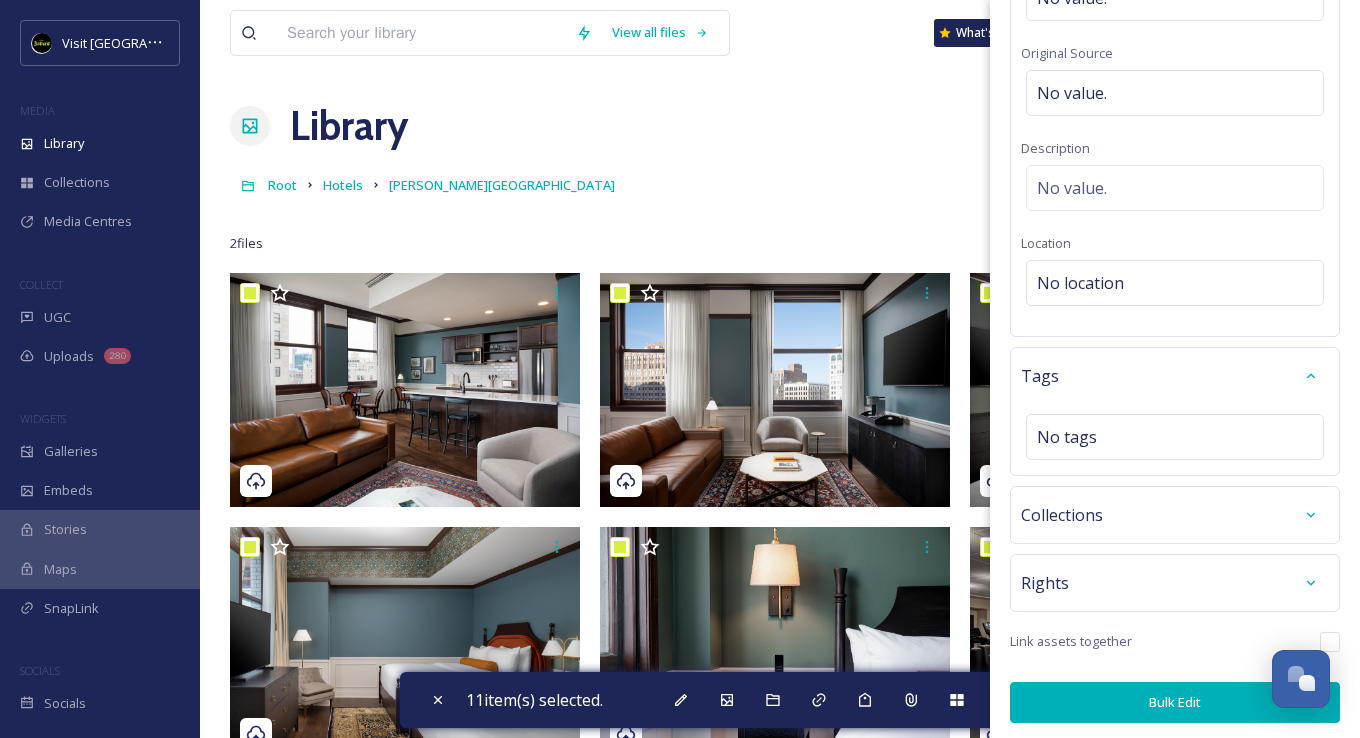 click on "Collections" at bounding box center (1175, 515) 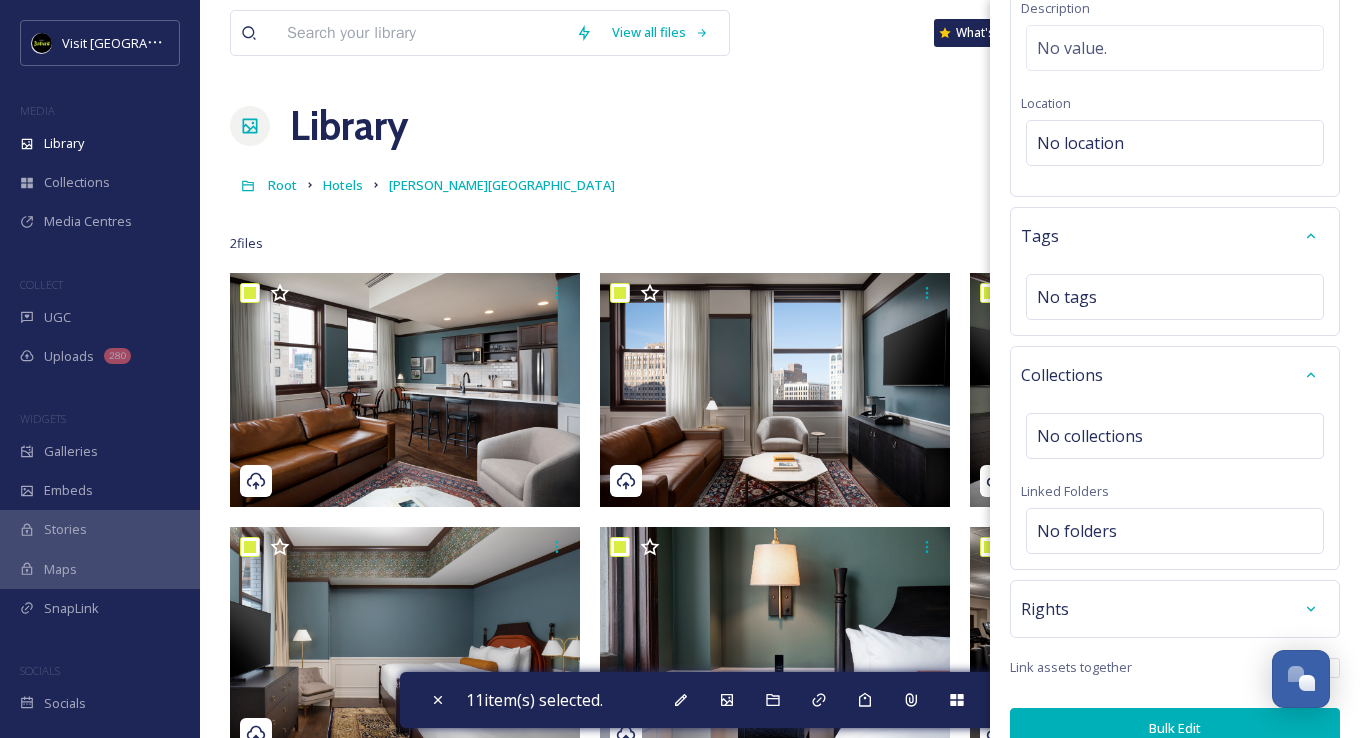 scroll, scrollTop: 367, scrollLeft: 0, axis: vertical 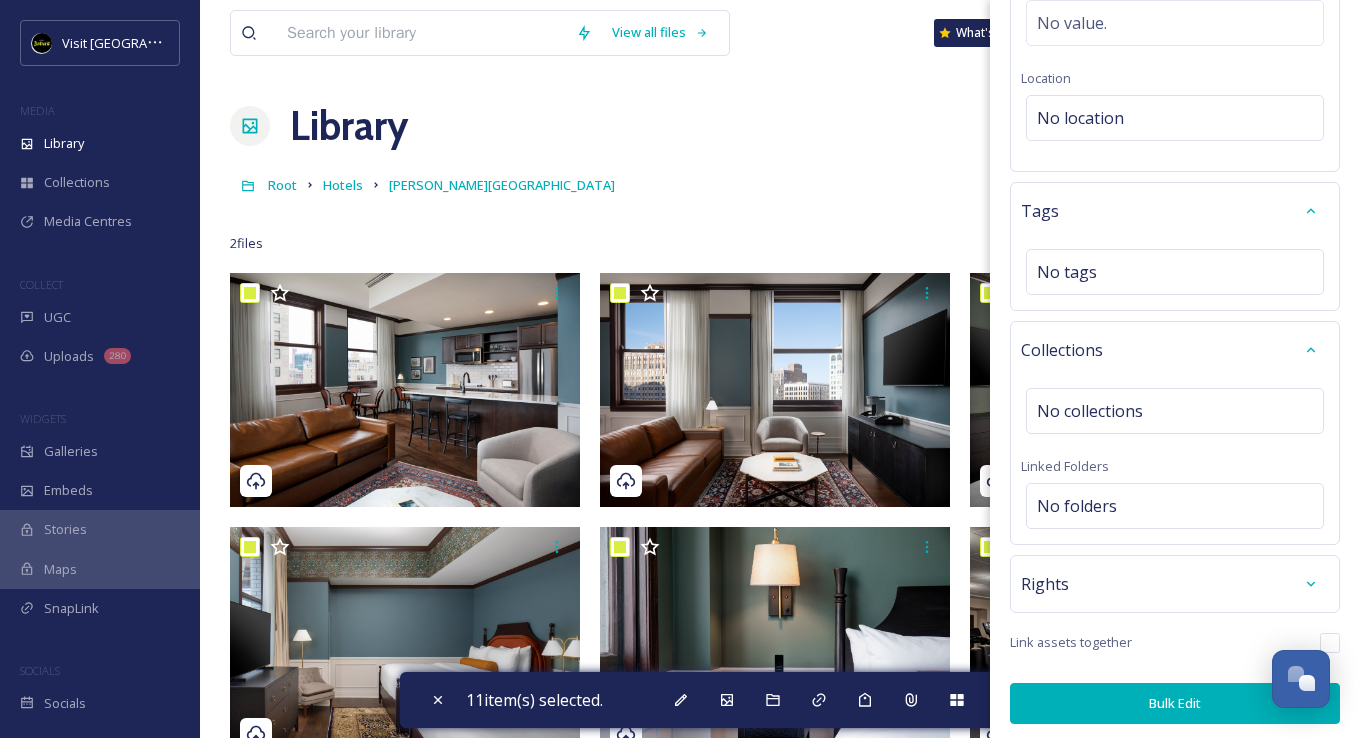 click on "Rights" at bounding box center [1175, 584] 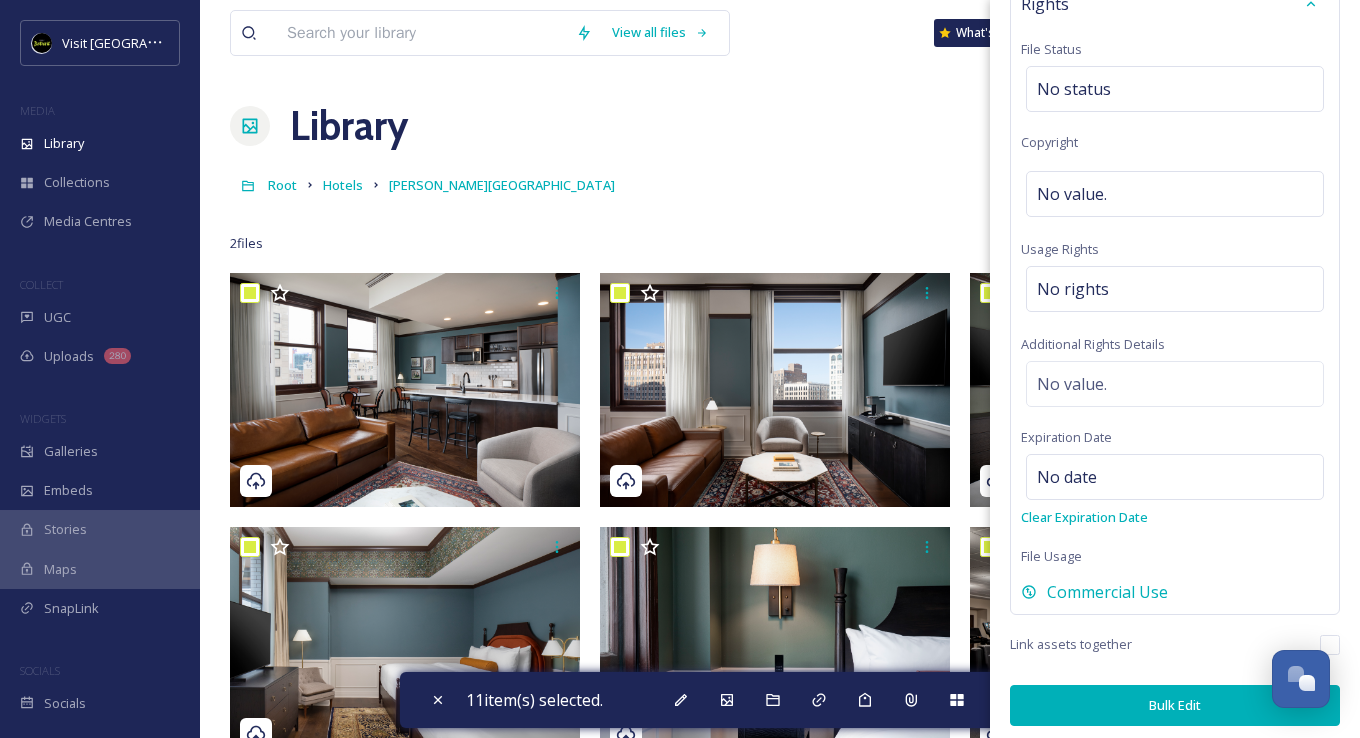 scroll, scrollTop: 947, scrollLeft: 0, axis: vertical 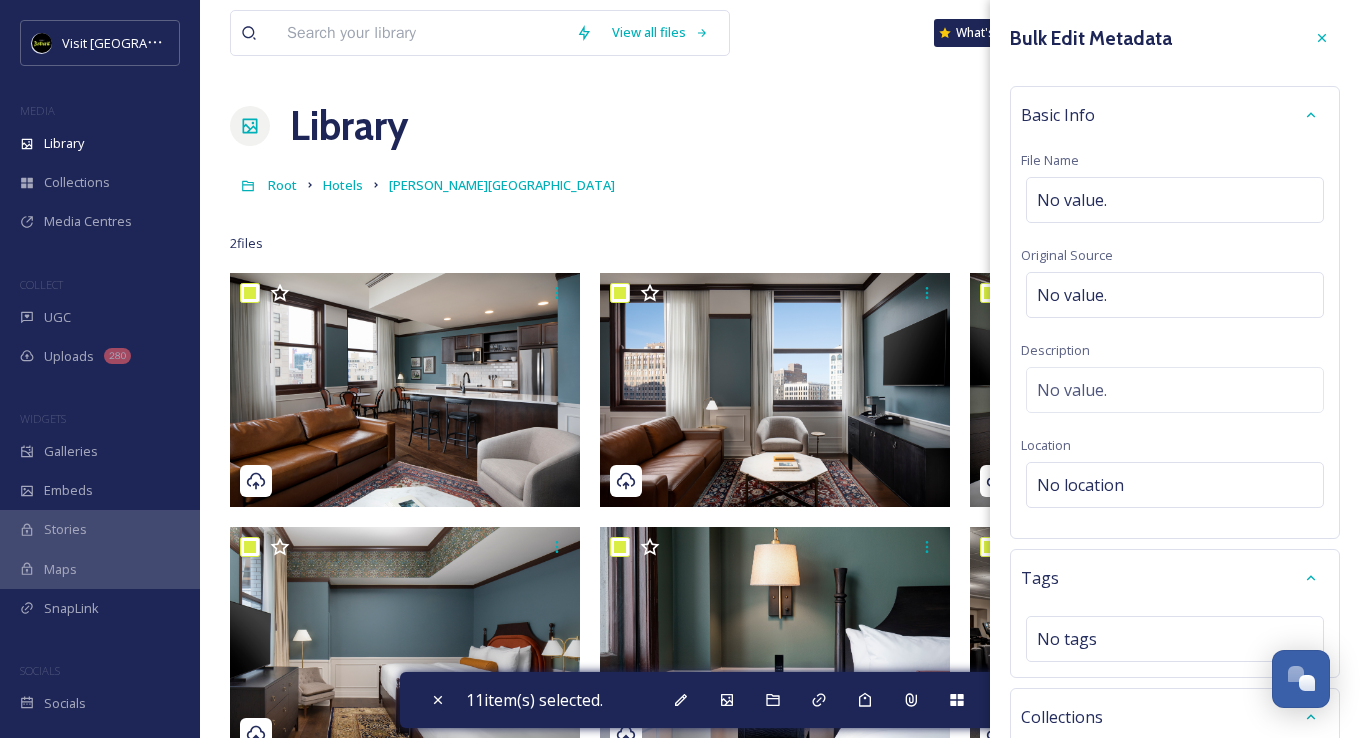 drag, startPoint x: 1310, startPoint y: 36, endPoint x: 1311, endPoint y: 49, distance: 13.038404 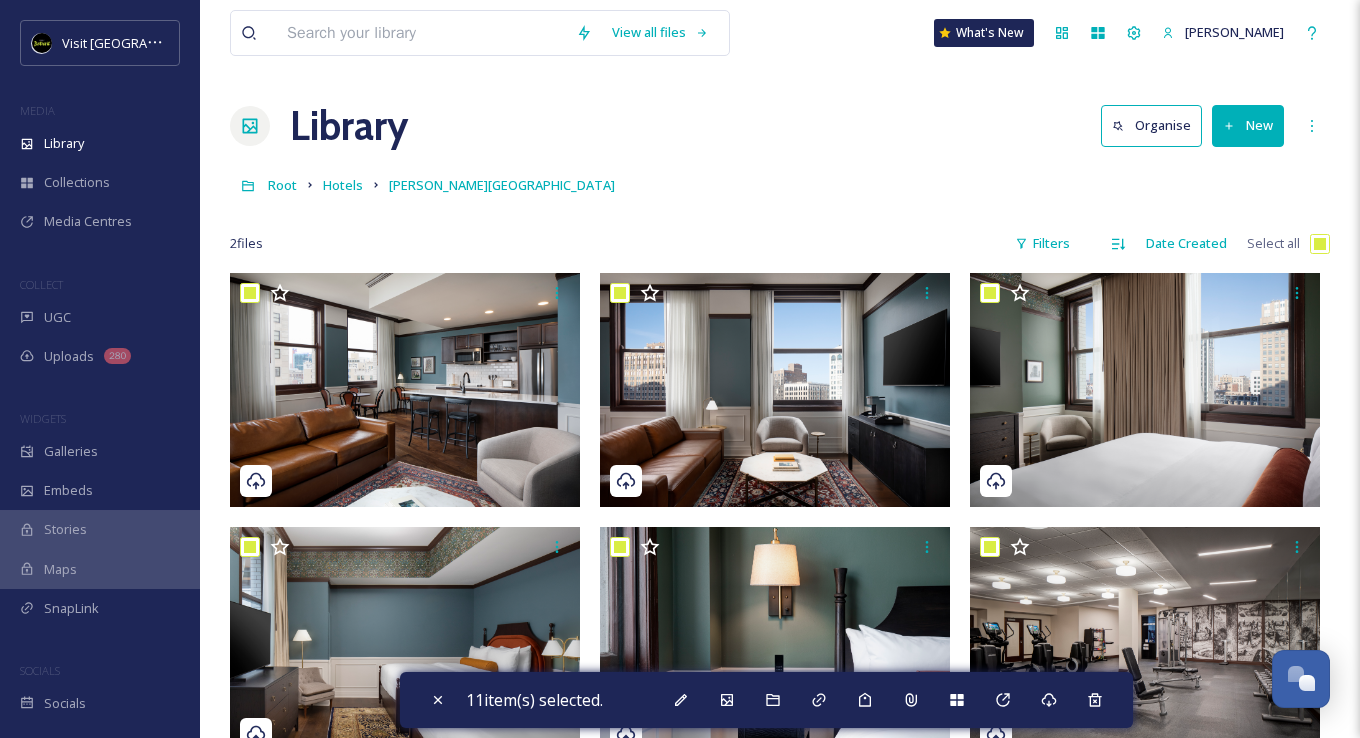 click at bounding box center (1320, 244) 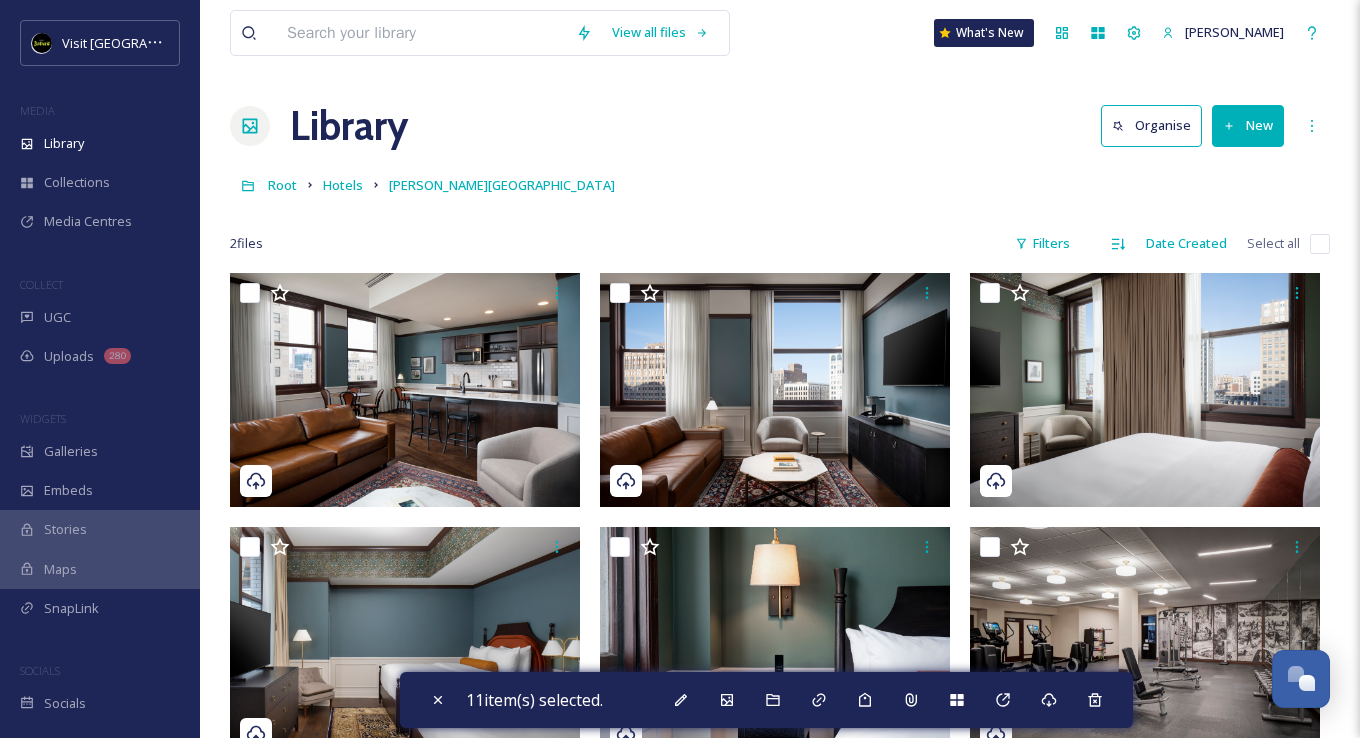 checkbox on "false" 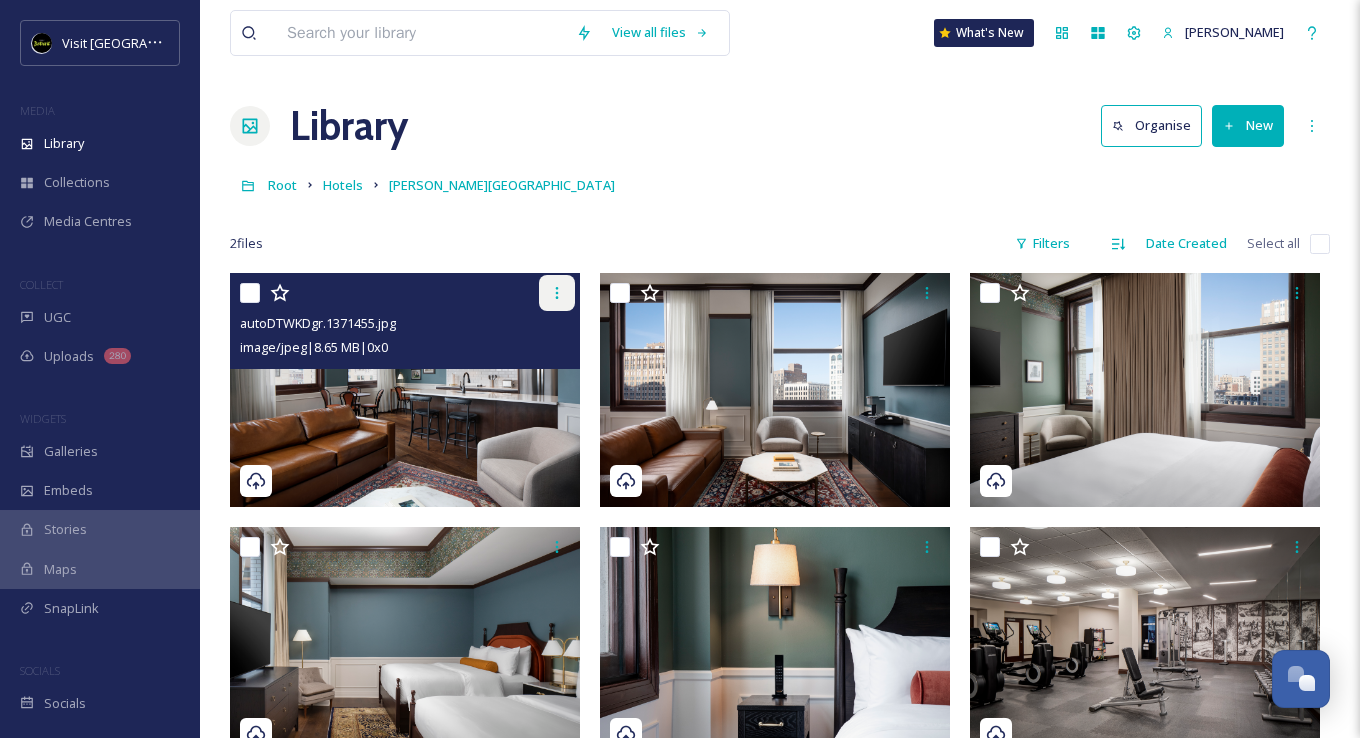 click 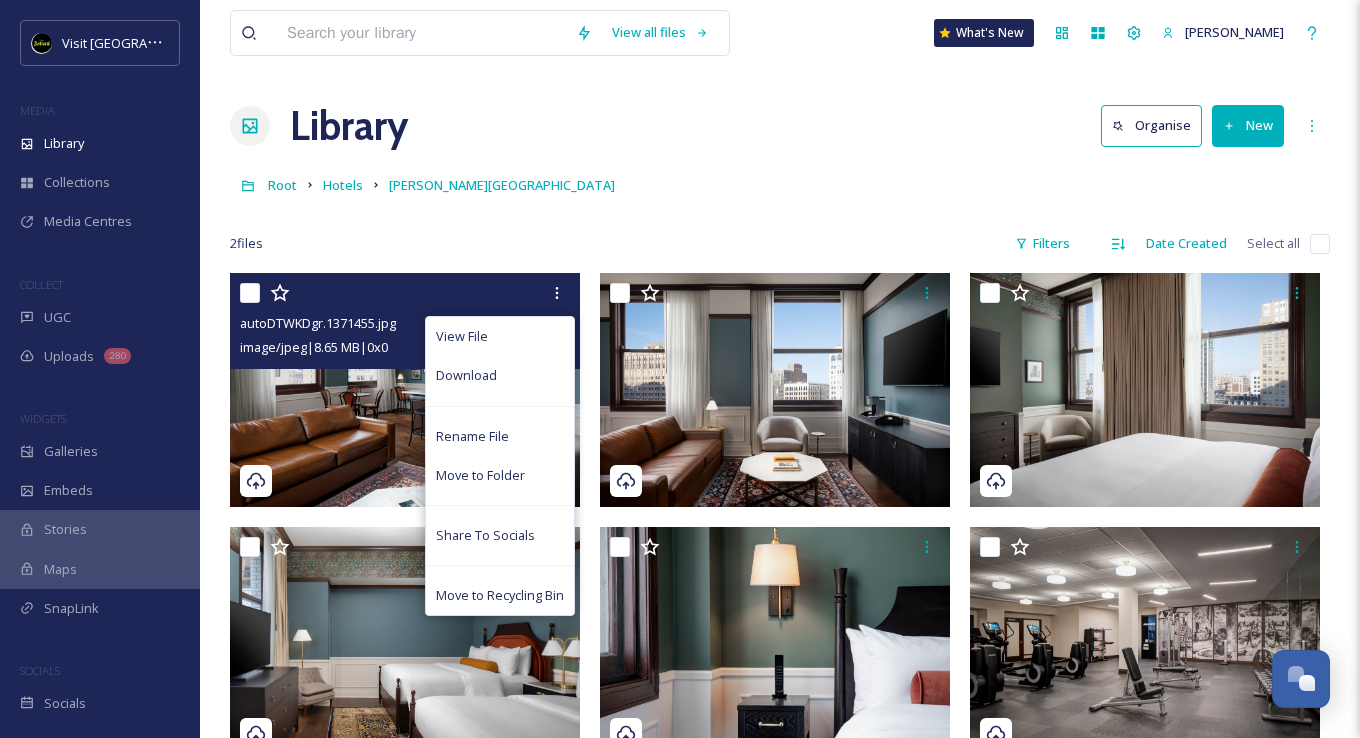 click at bounding box center [250, 293] 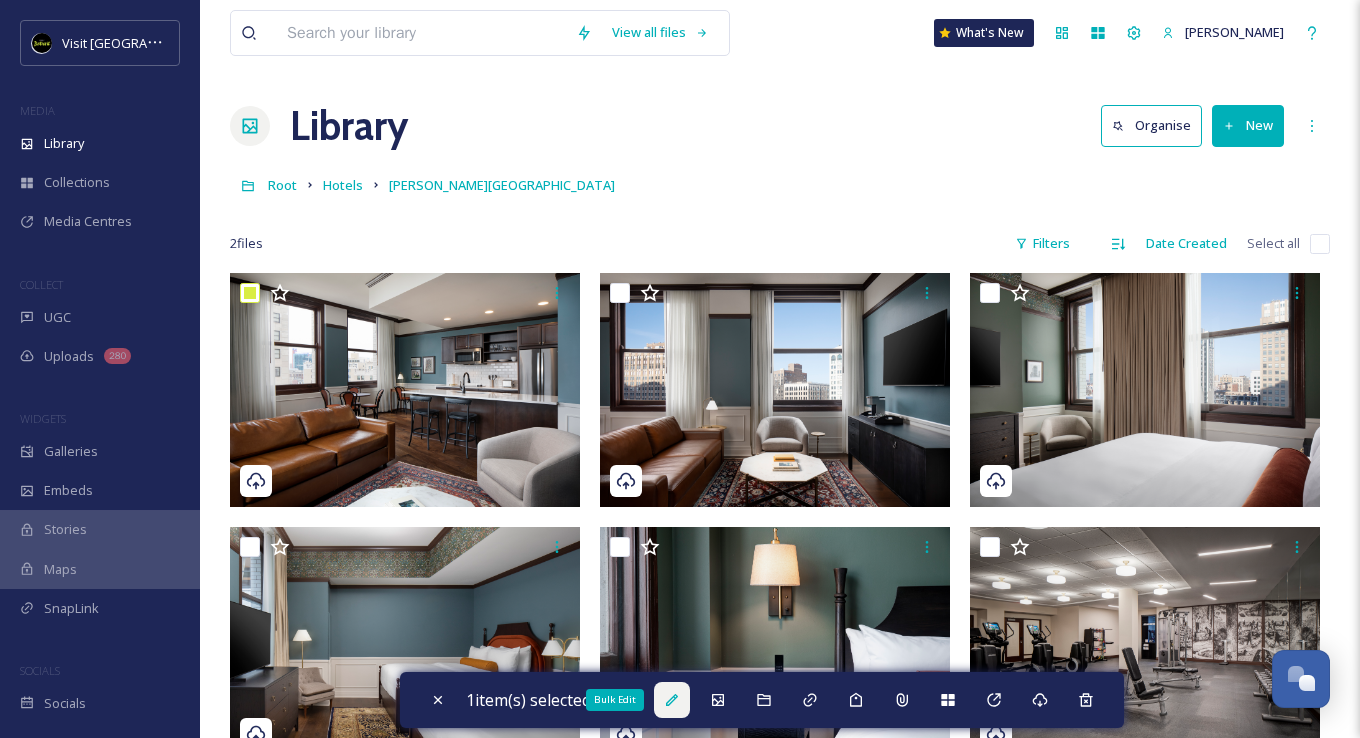 click on "Bulk Edit" at bounding box center [672, 700] 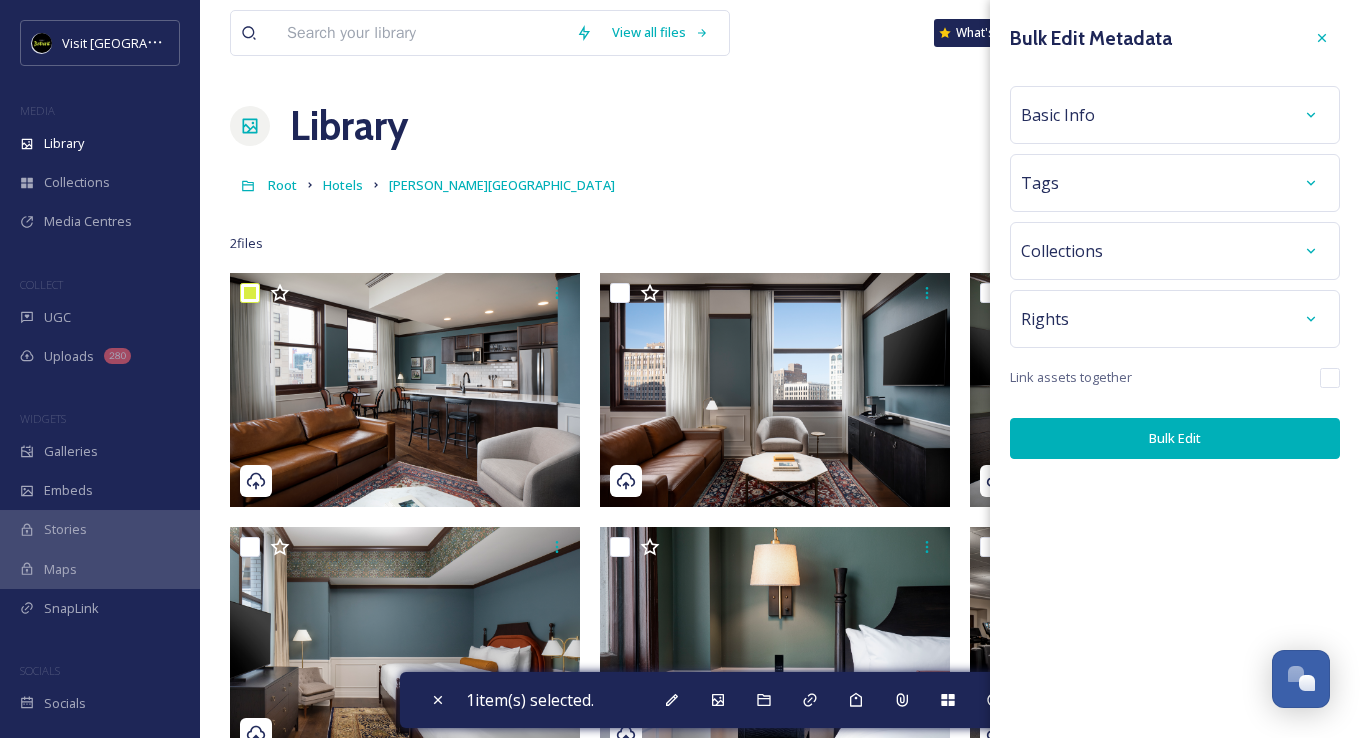 click on "Rights" at bounding box center [1175, 319] 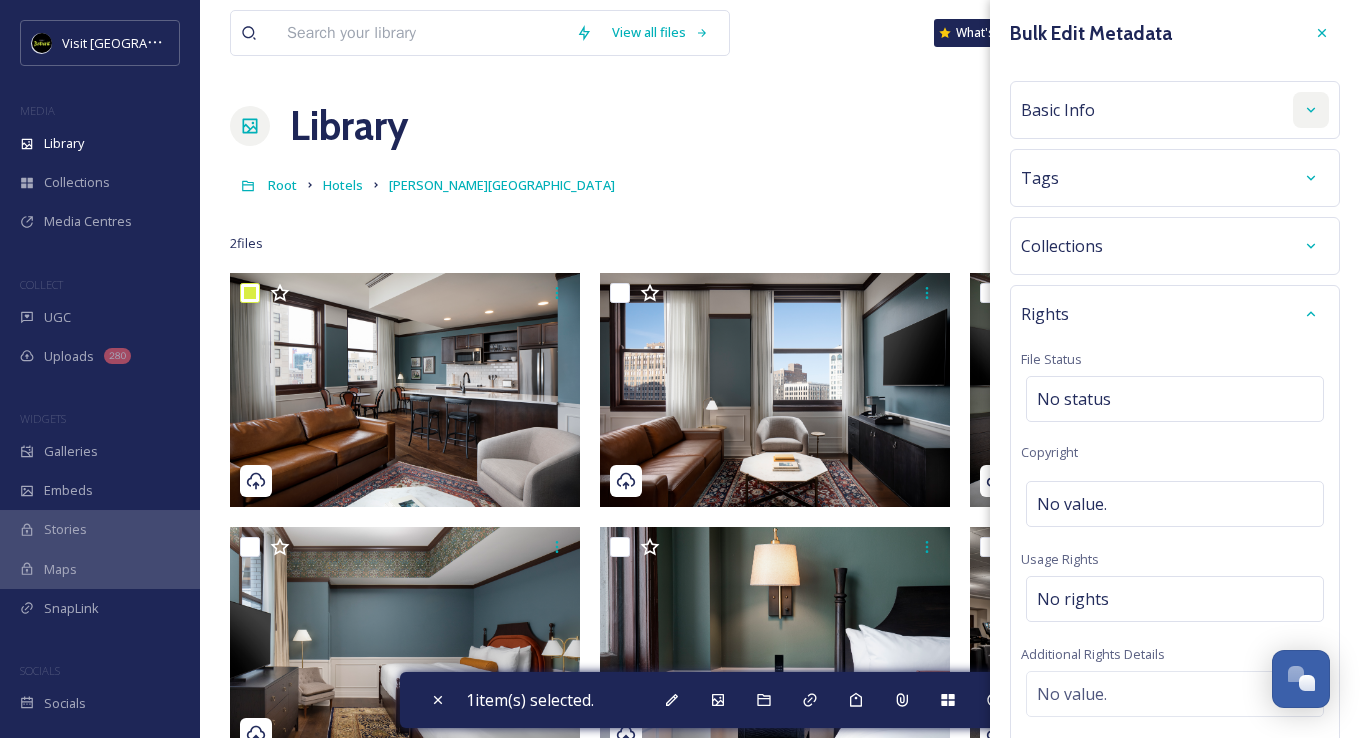 scroll, scrollTop: 0, scrollLeft: 0, axis: both 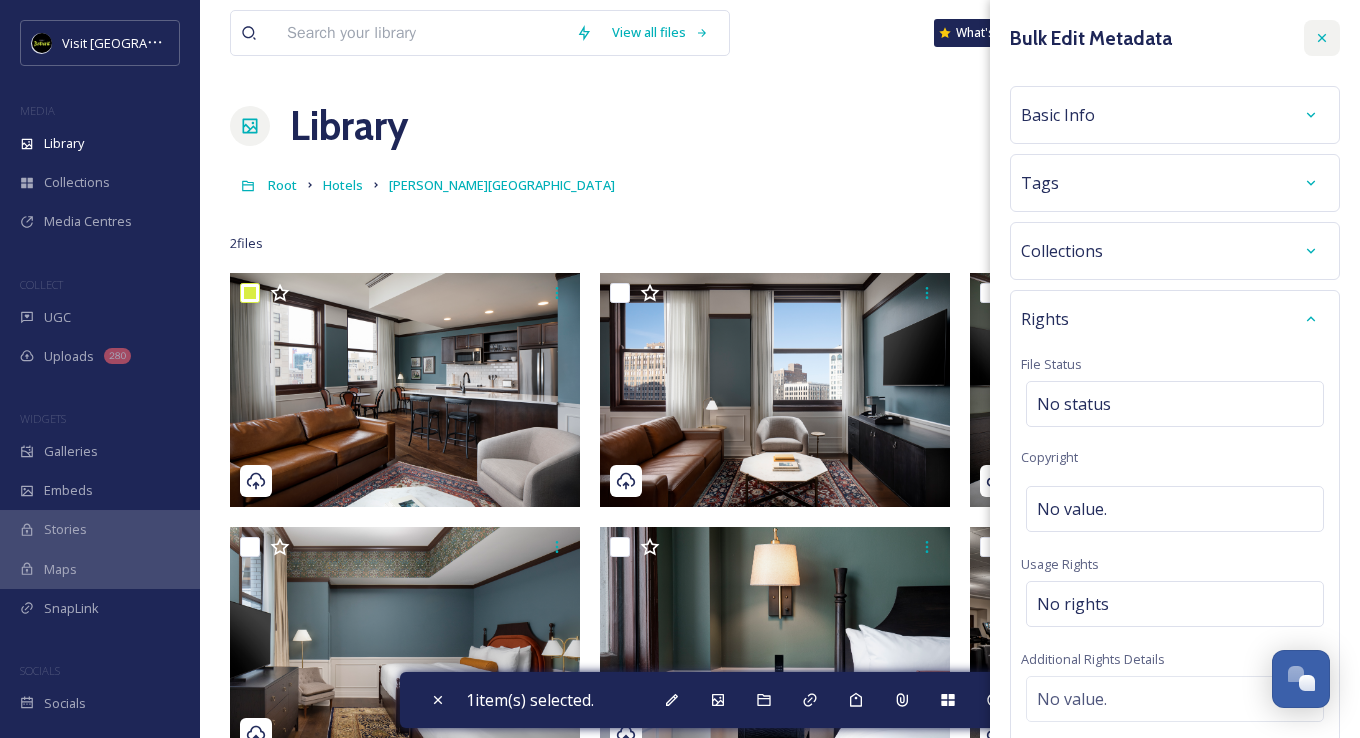 click 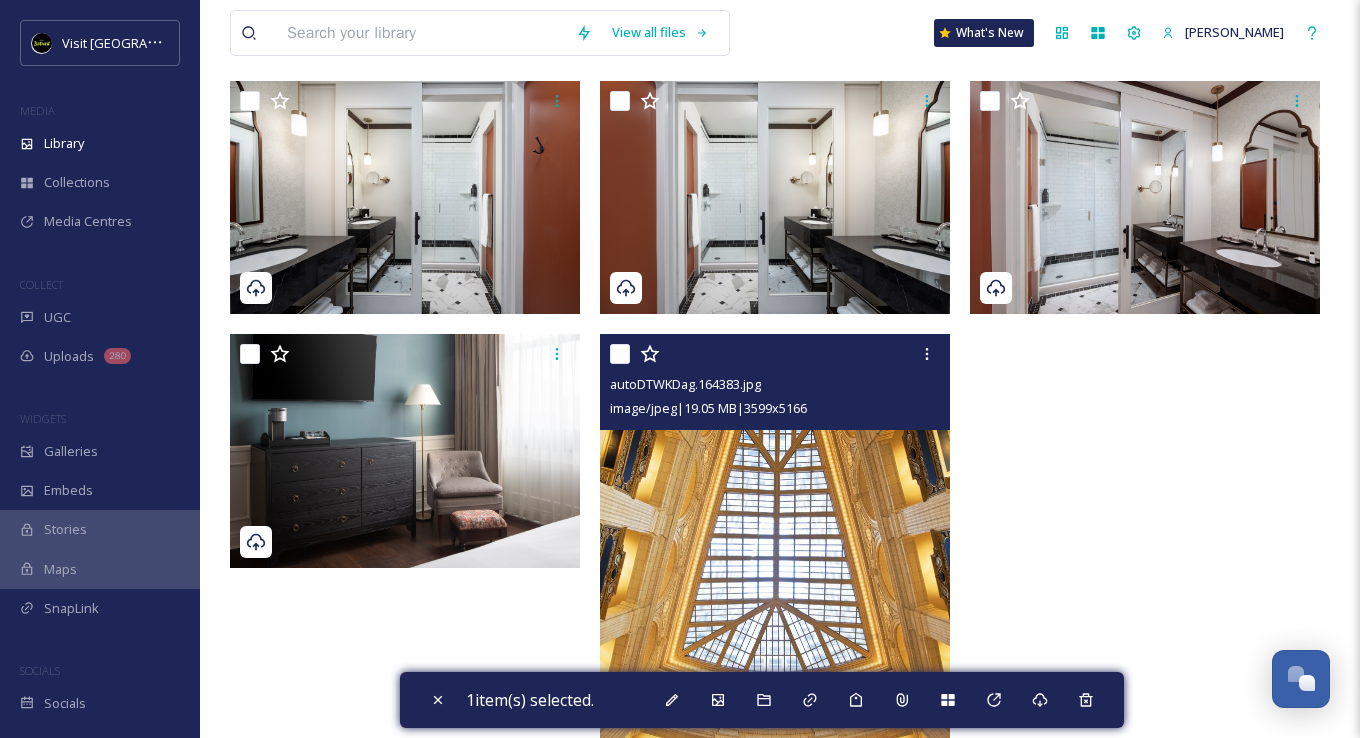 scroll, scrollTop: 700, scrollLeft: 0, axis: vertical 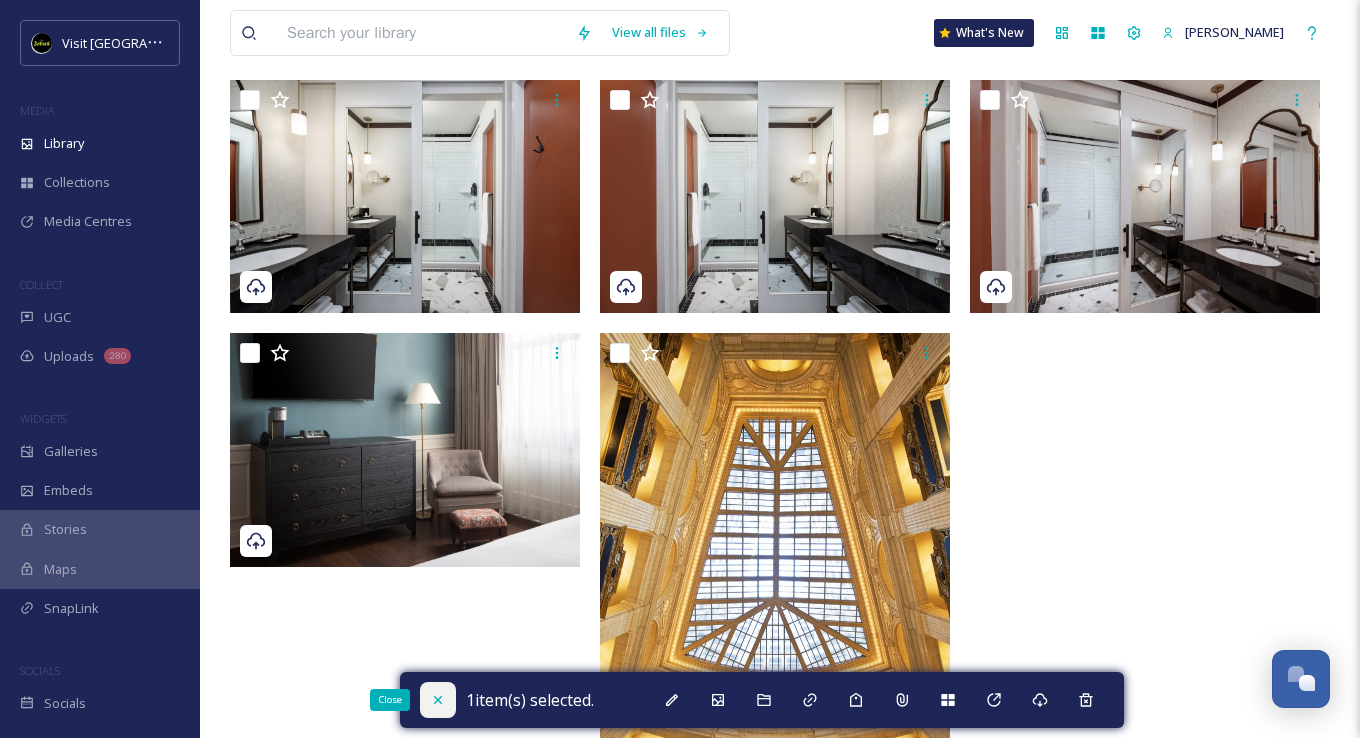 click on "Close" at bounding box center (438, 700) 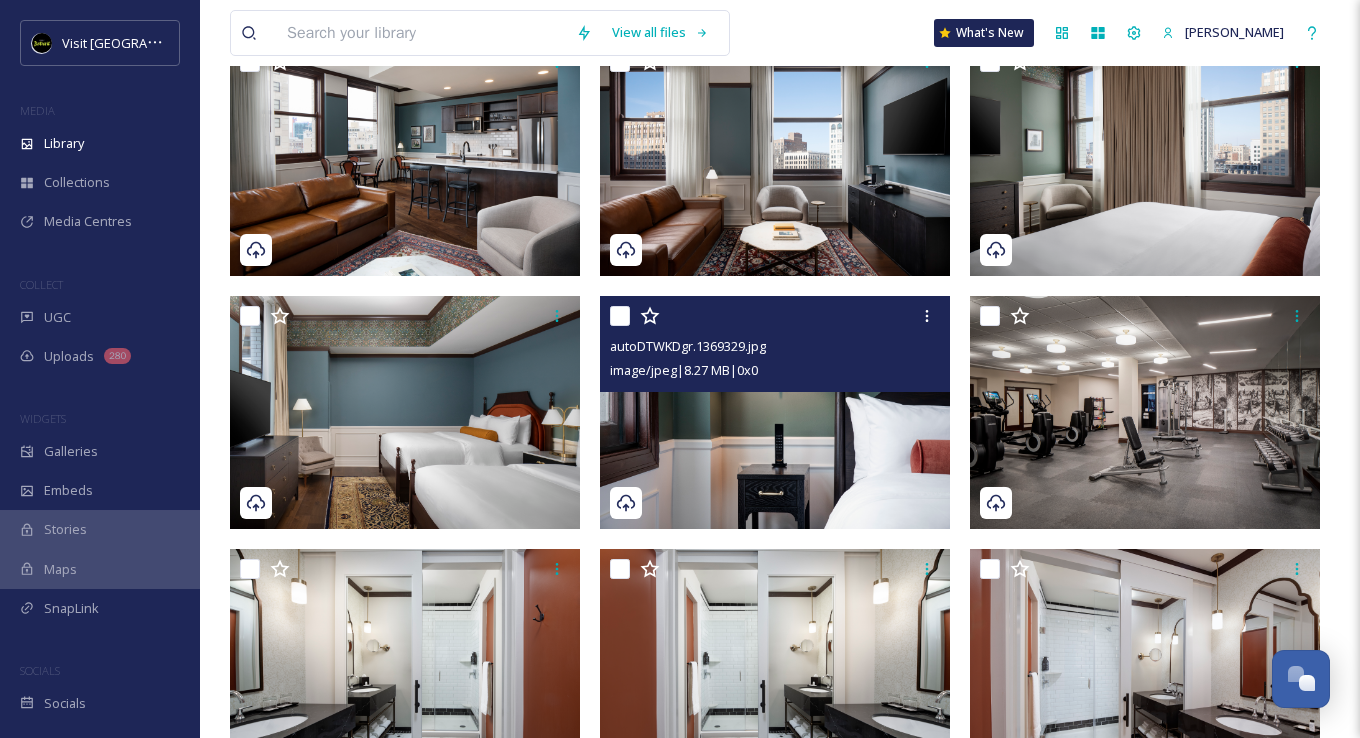 scroll, scrollTop: 31, scrollLeft: 0, axis: vertical 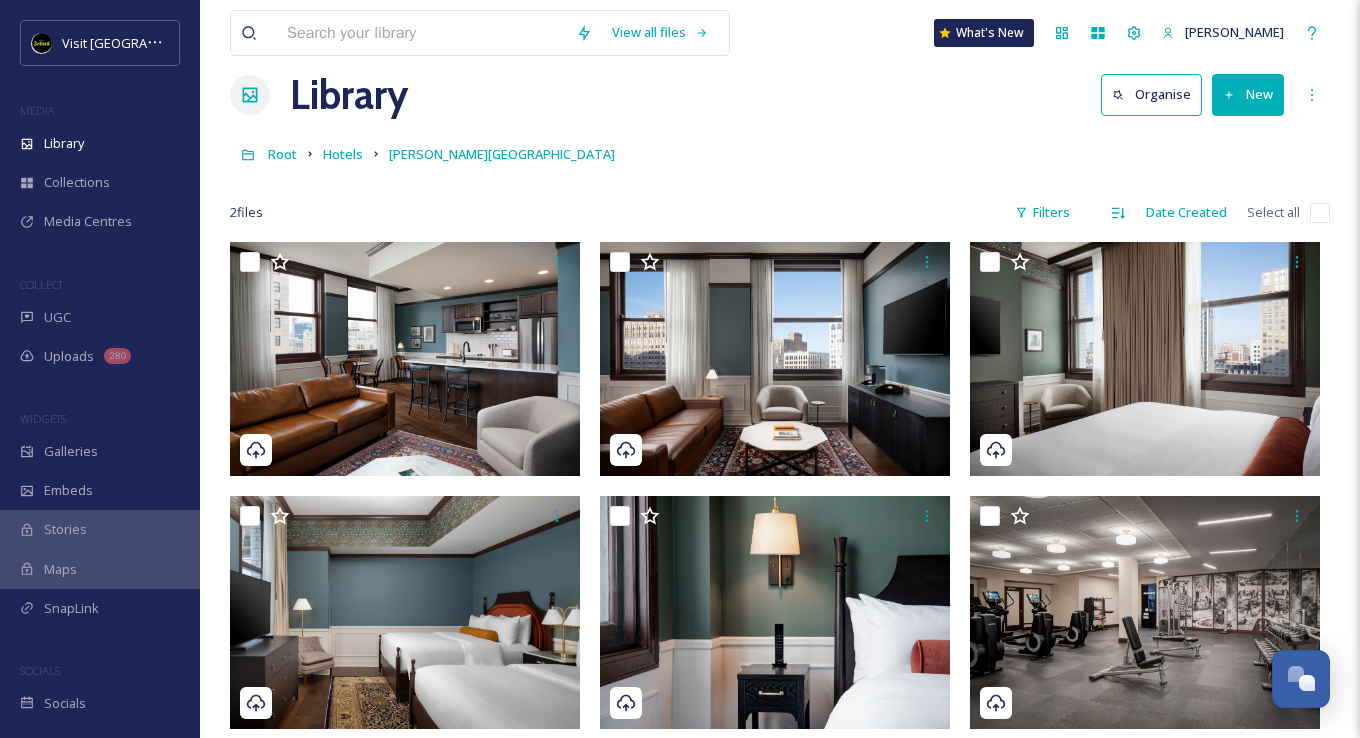 click on "New" at bounding box center [1248, 94] 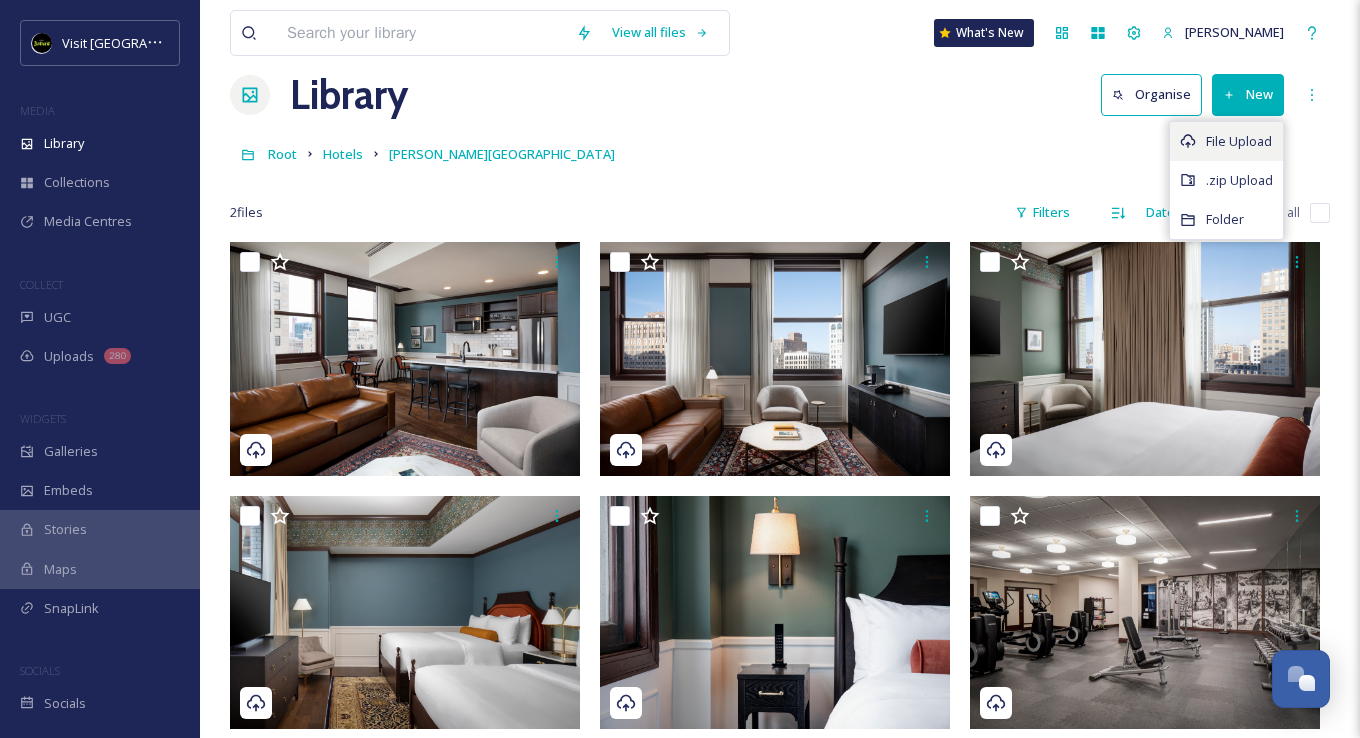 click on "File Upload" at bounding box center [1226, 141] 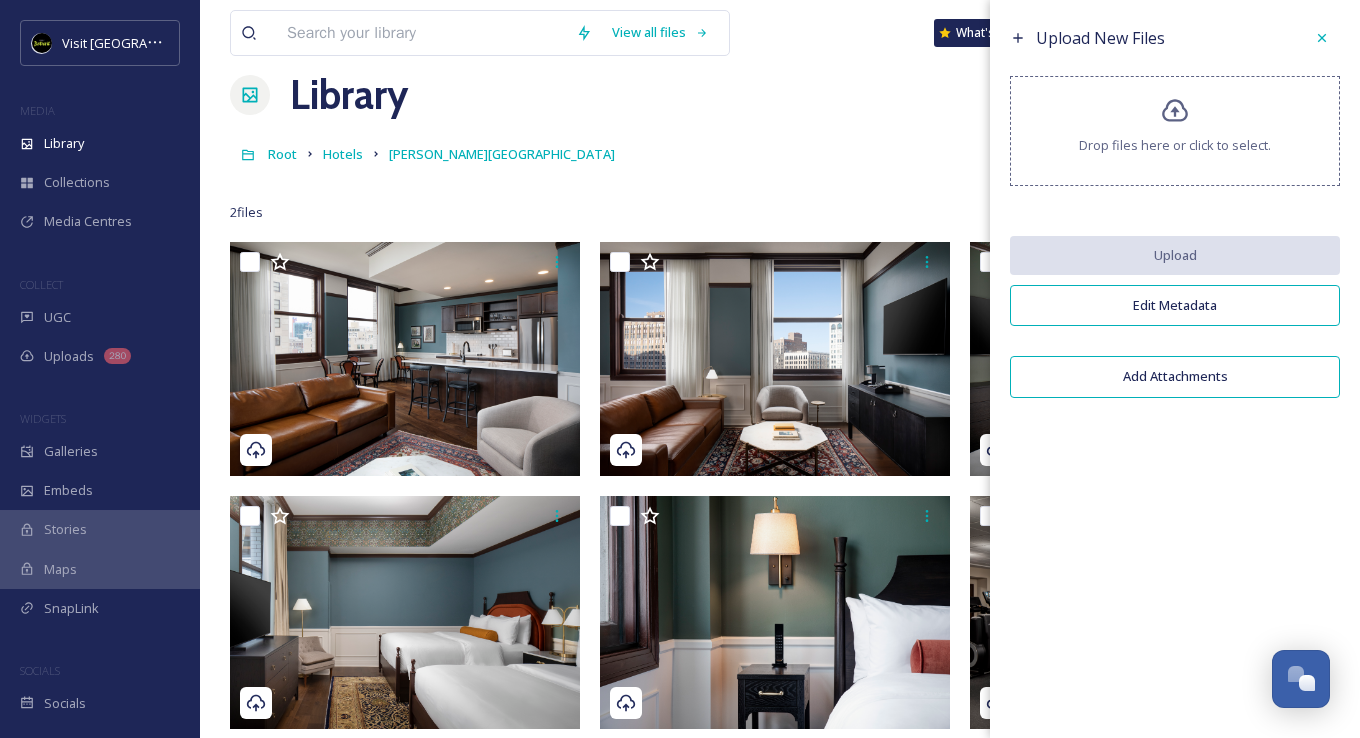 click on "Drop files here or click to select." at bounding box center [1175, 131] 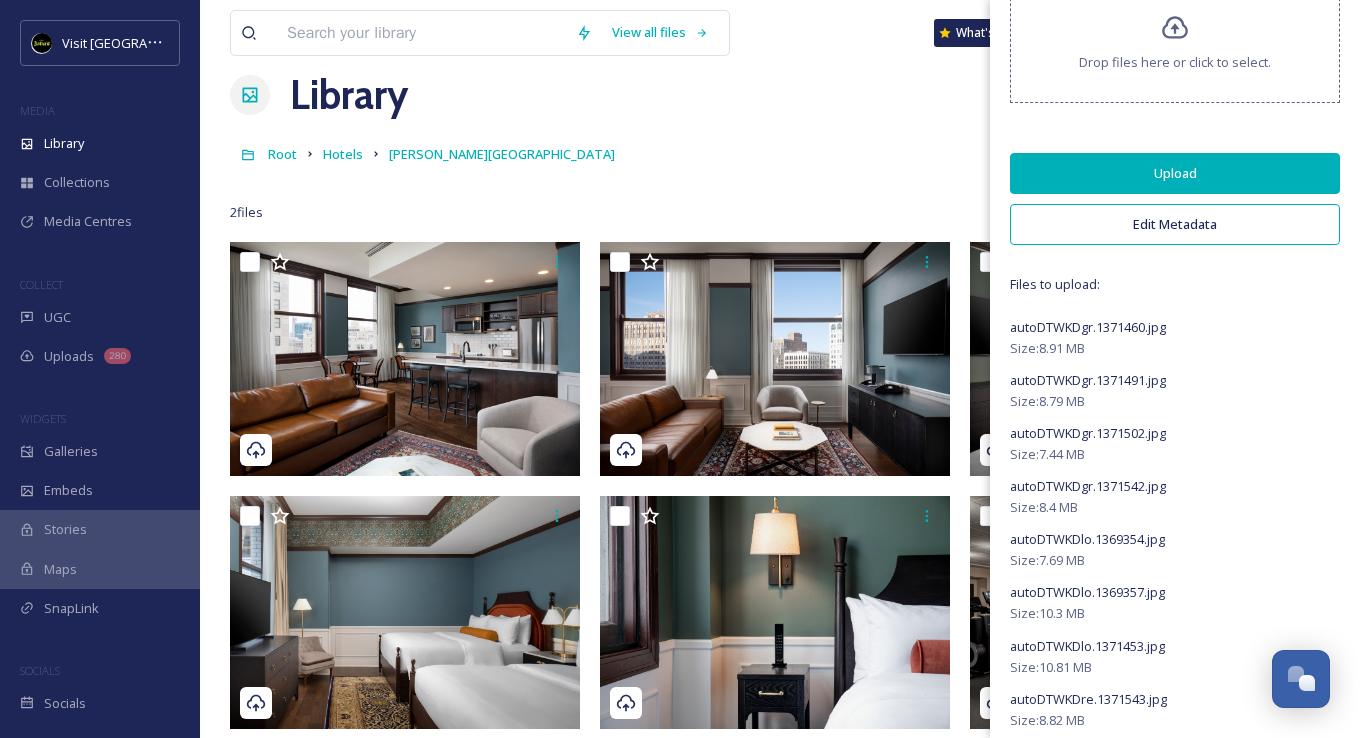 scroll, scrollTop: 0, scrollLeft: 0, axis: both 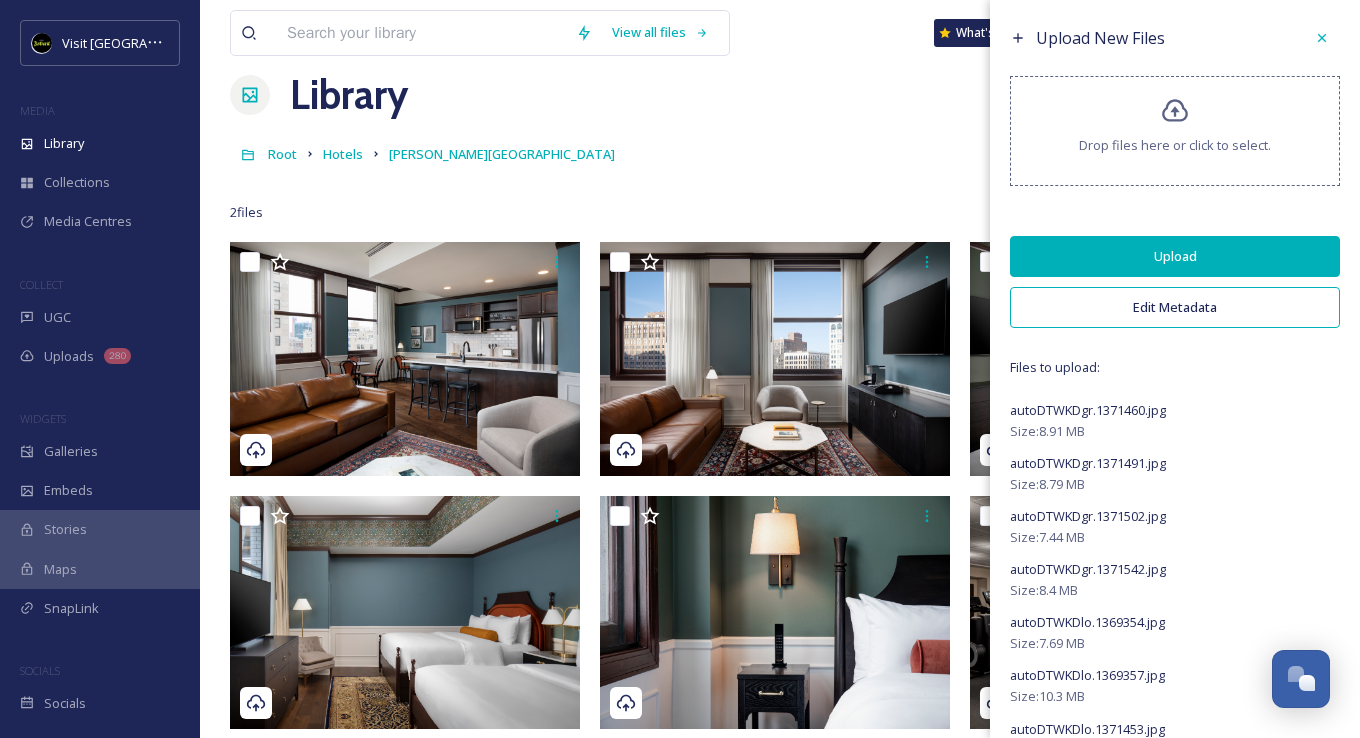 click on "Upload" at bounding box center [1175, 256] 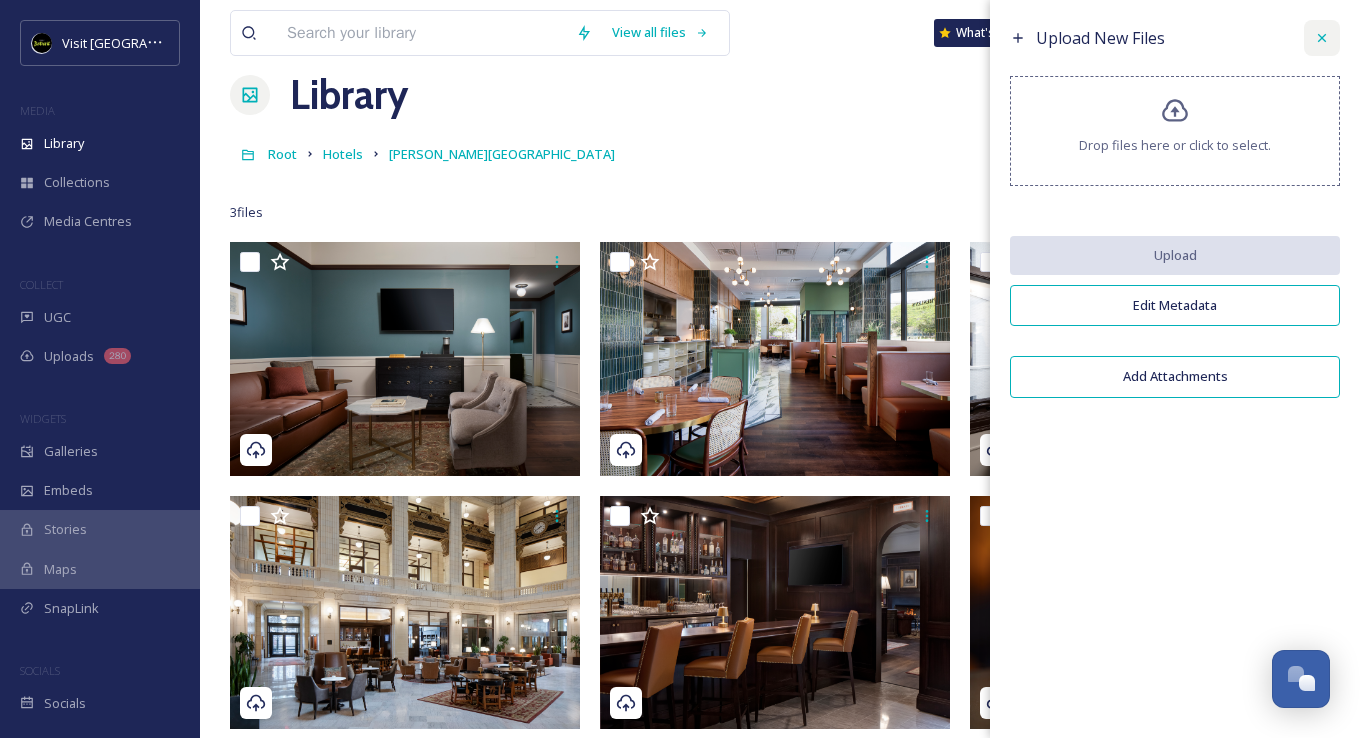 click 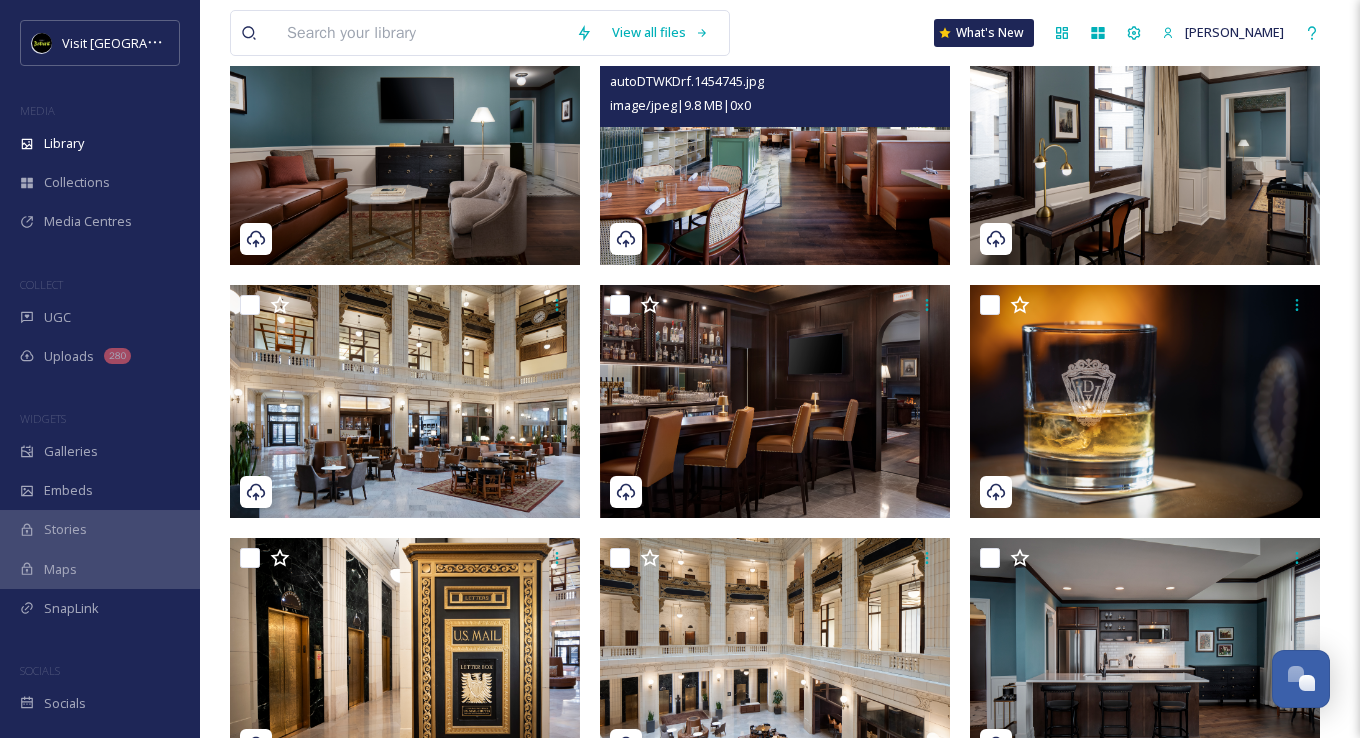 scroll, scrollTop: 0, scrollLeft: 0, axis: both 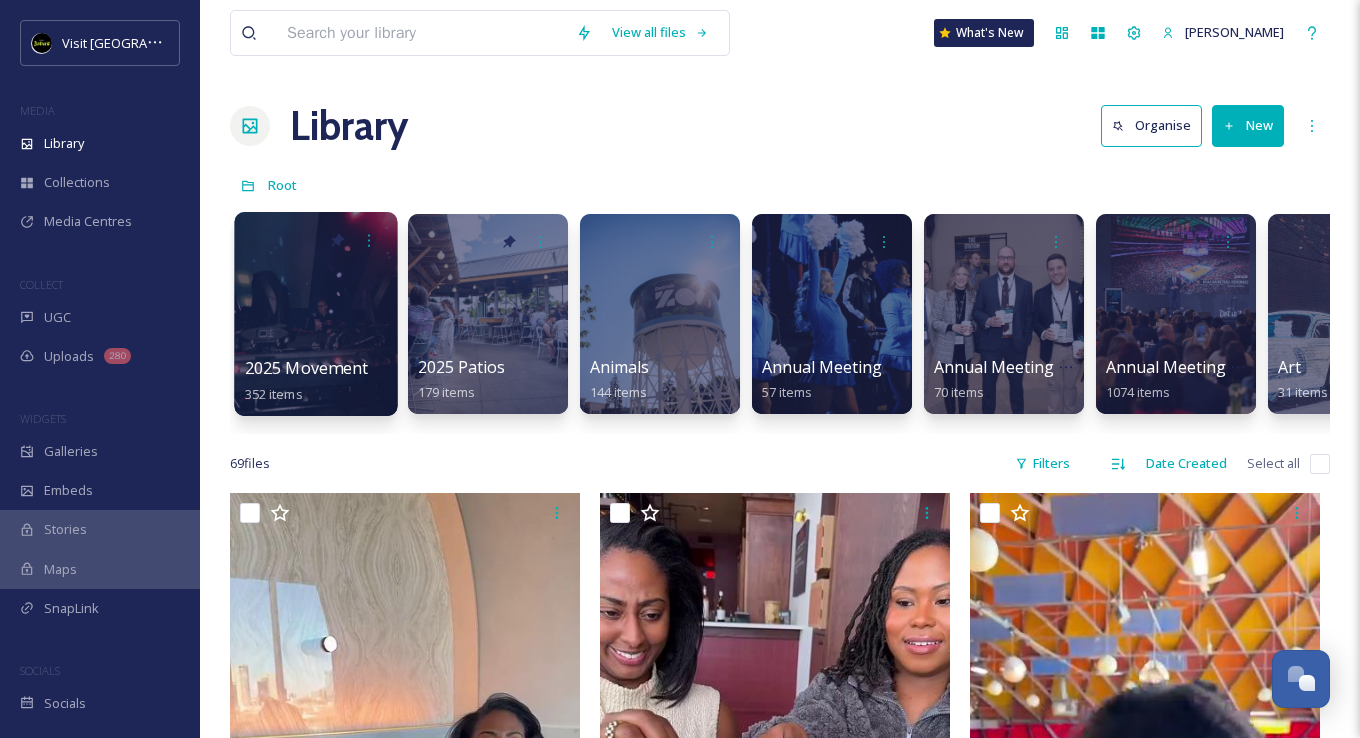 click at bounding box center (315, 314) 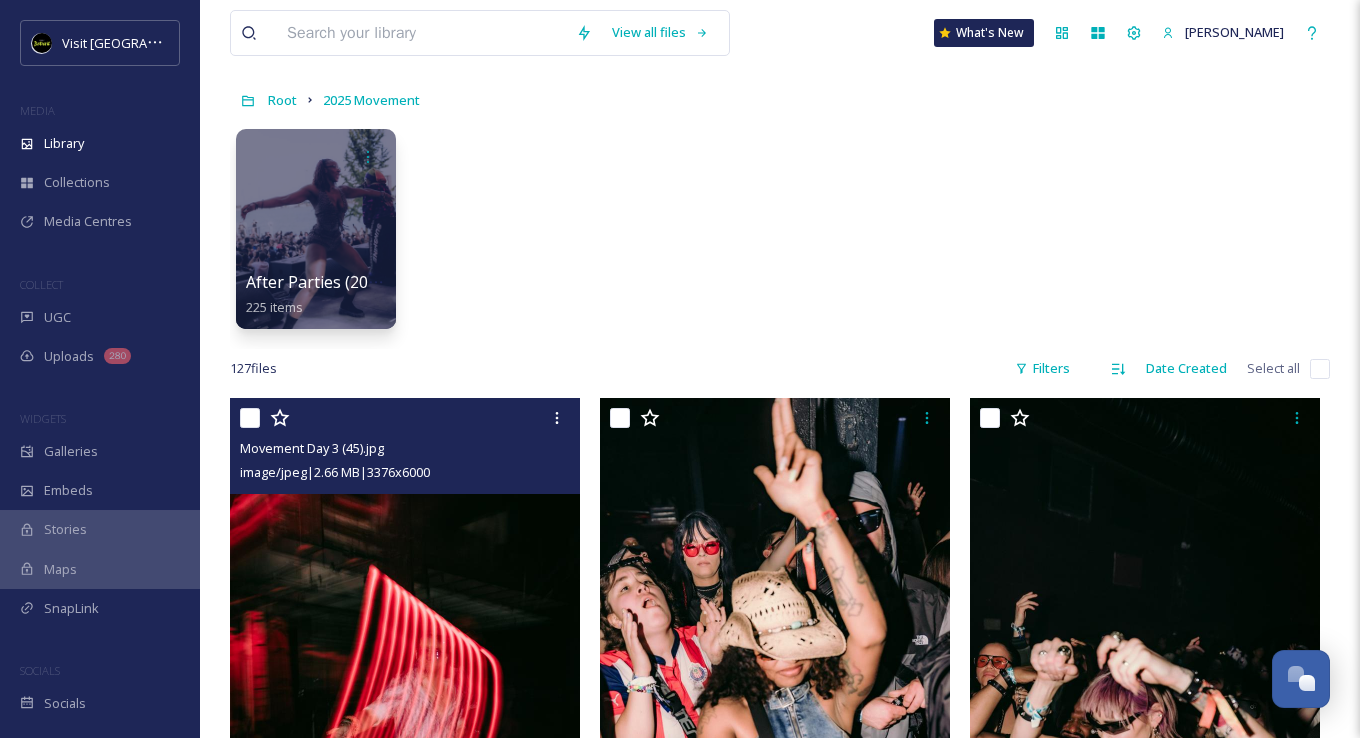 scroll, scrollTop: 400, scrollLeft: 0, axis: vertical 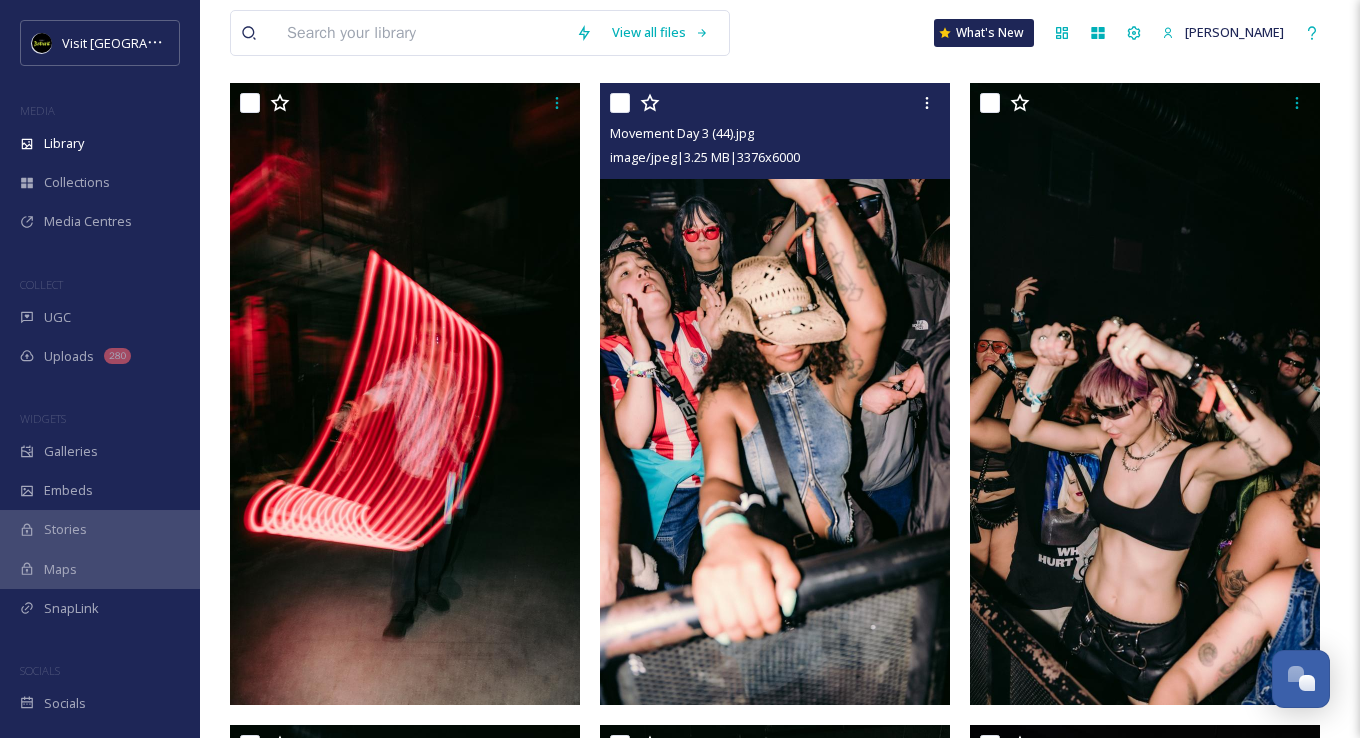 click at bounding box center (775, 394) 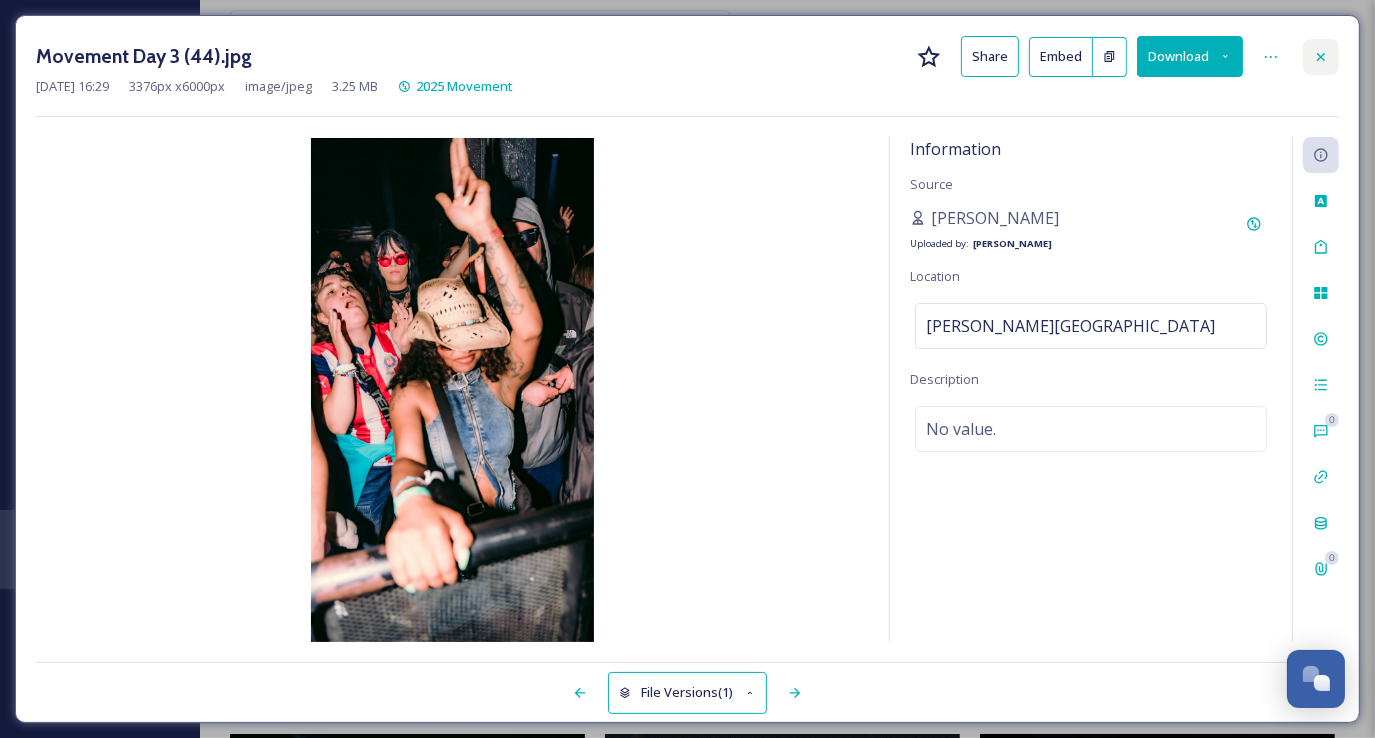click at bounding box center (1321, 57) 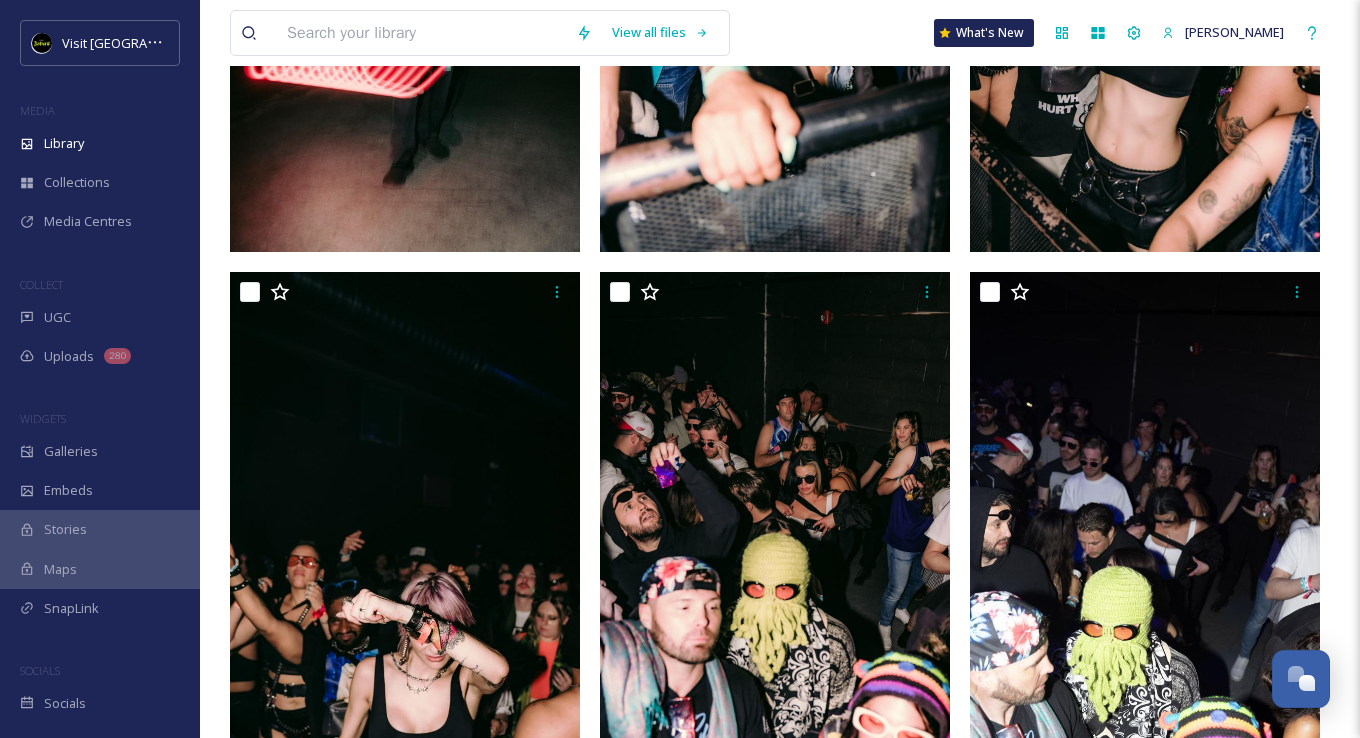 scroll, scrollTop: 1200, scrollLeft: 0, axis: vertical 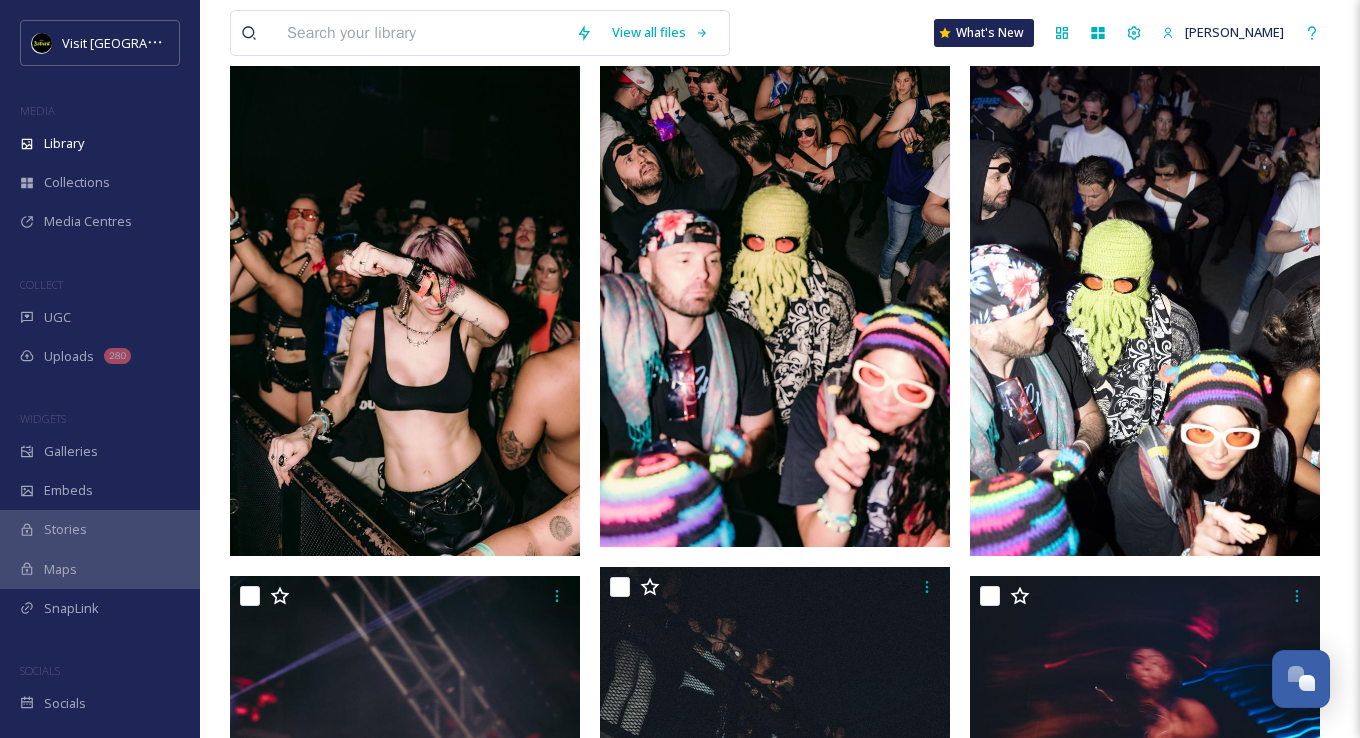 click at bounding box center (775, 236) 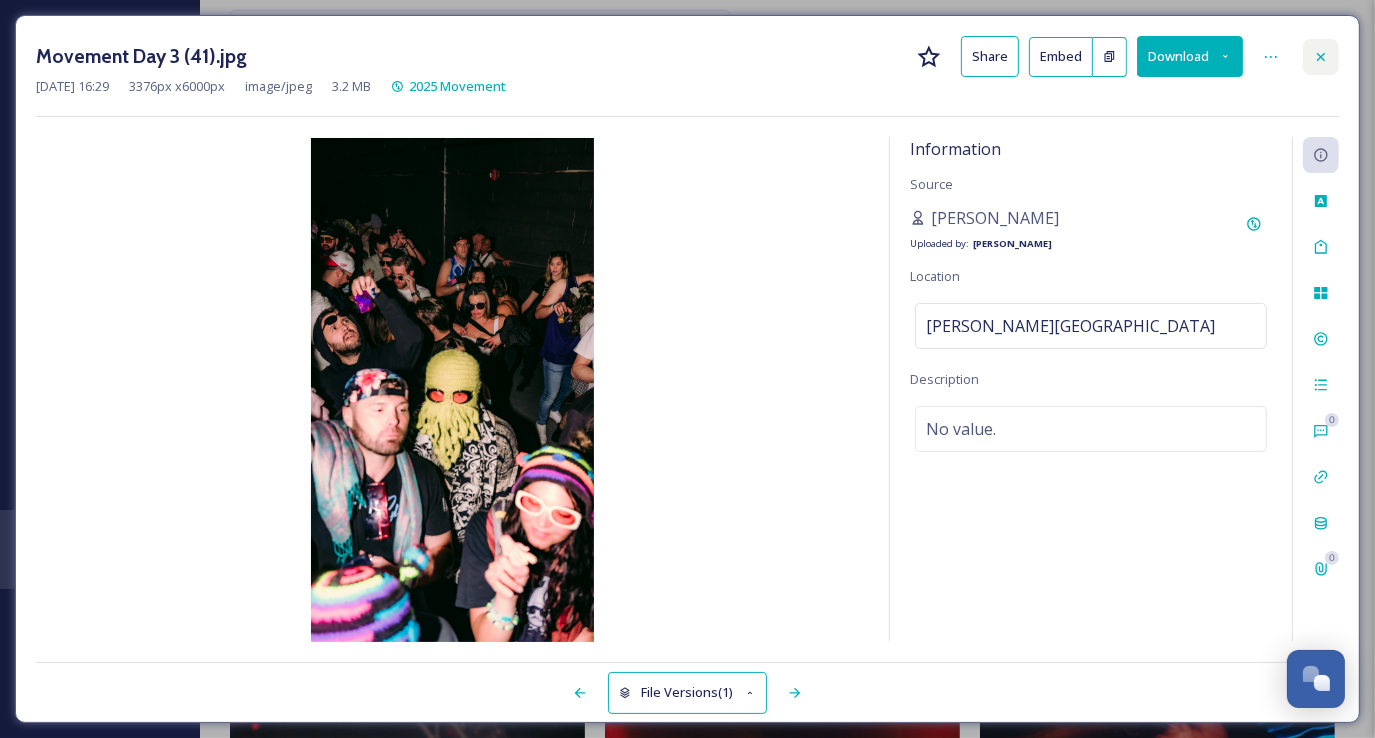 click 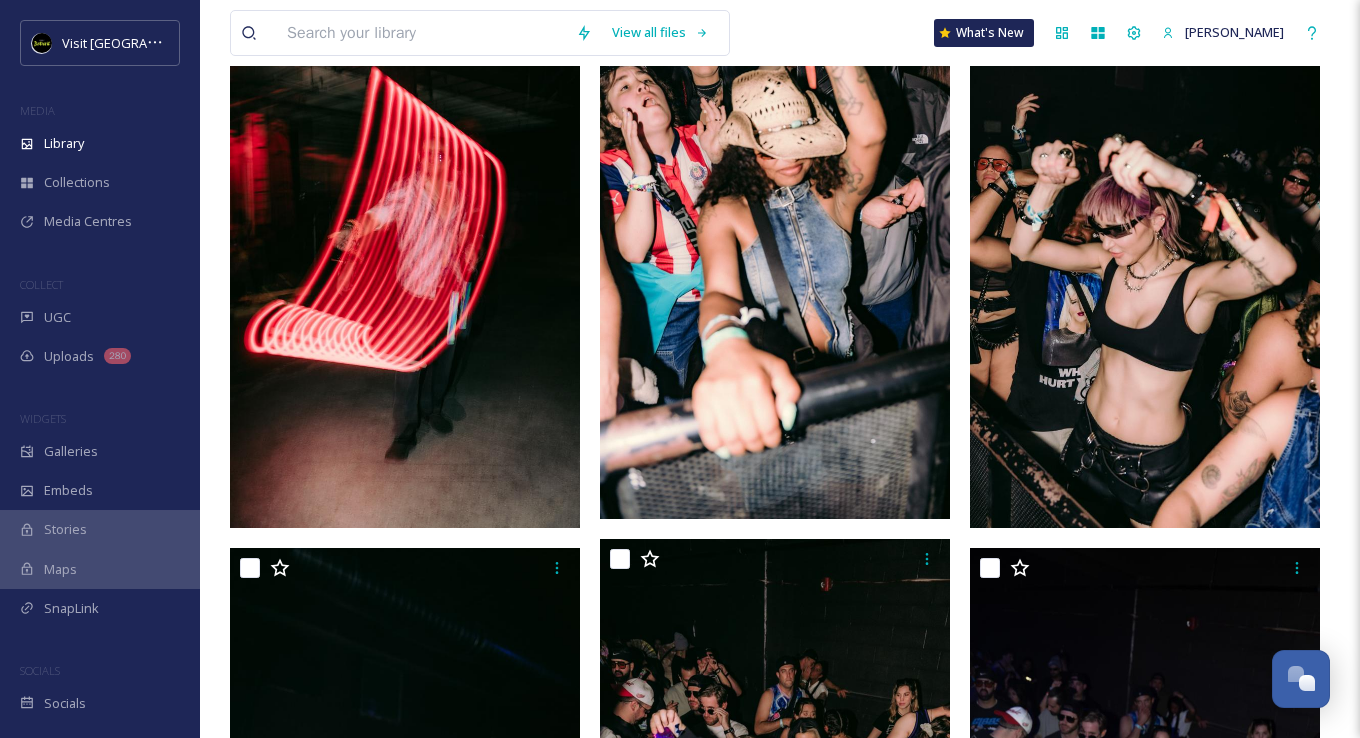 scroll, scrollTop: 0, scrollLeft: 0, axis: both 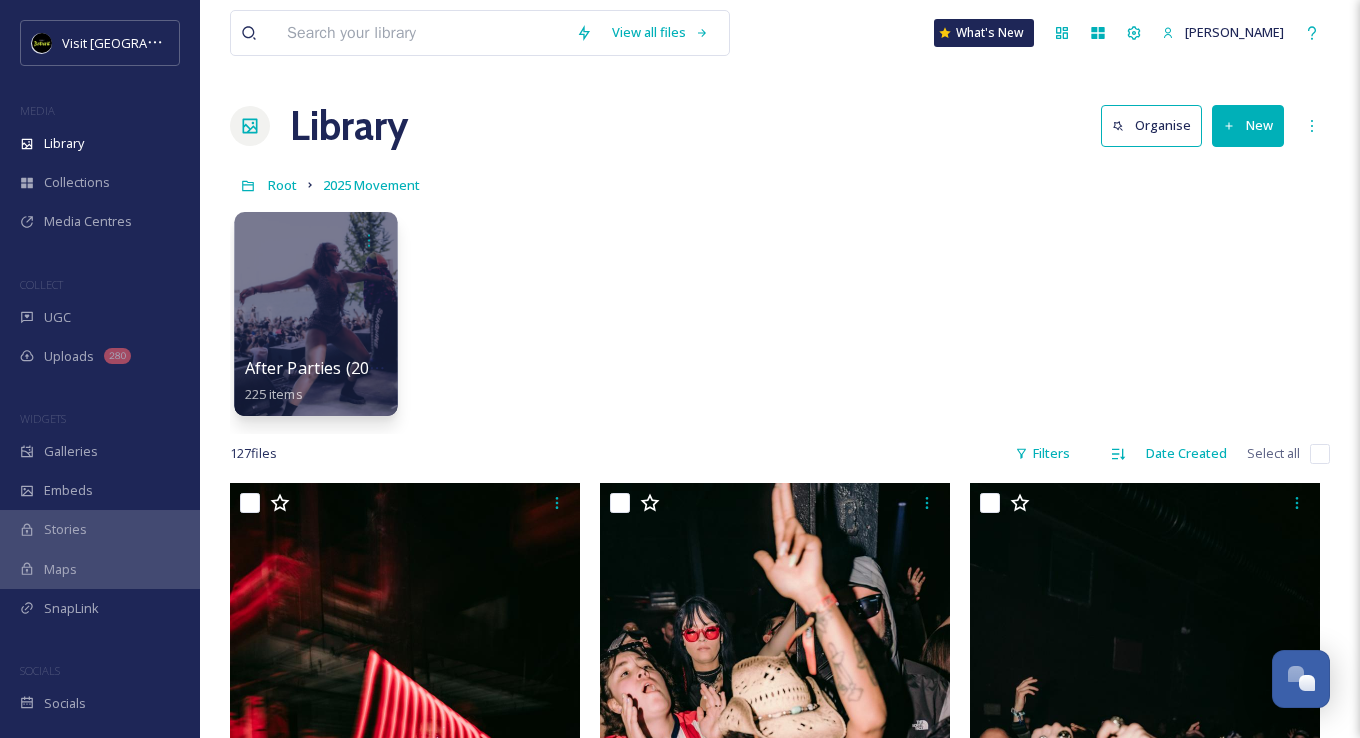 click at bounding box center (315, 314) 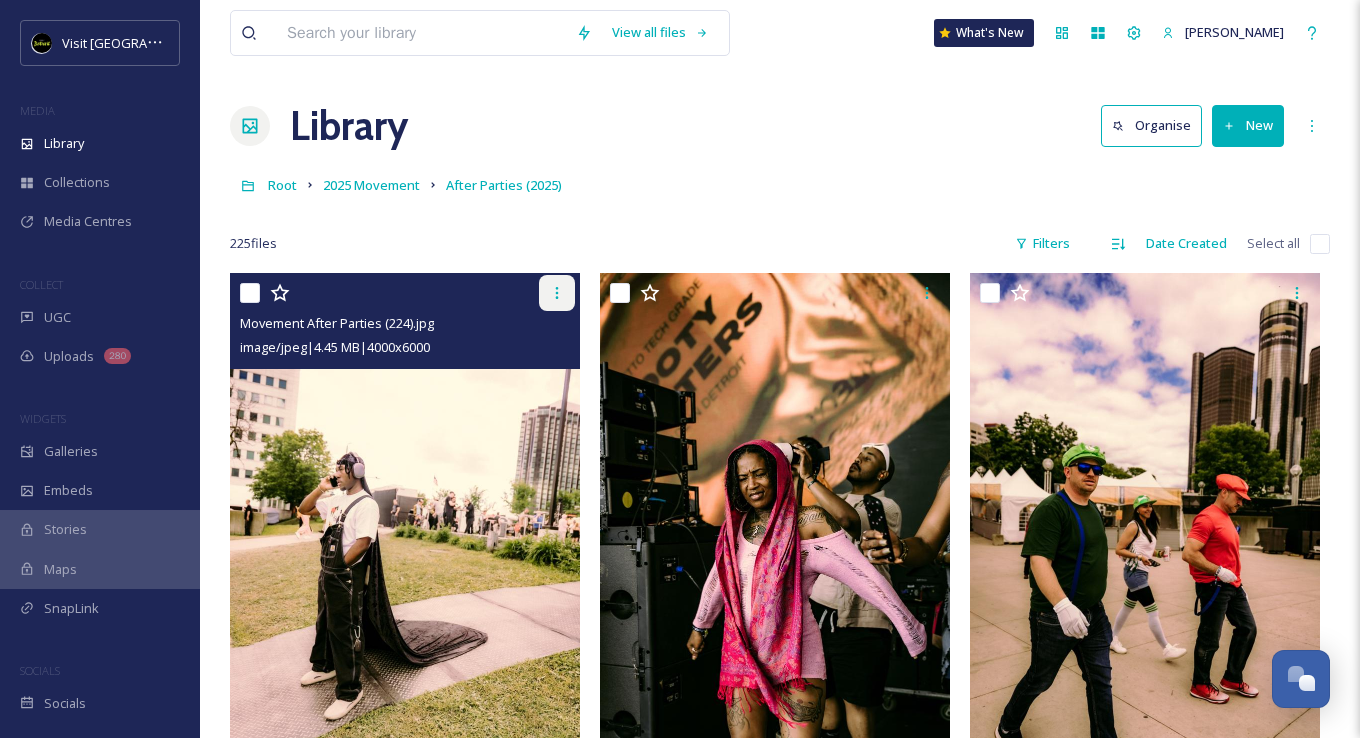 click 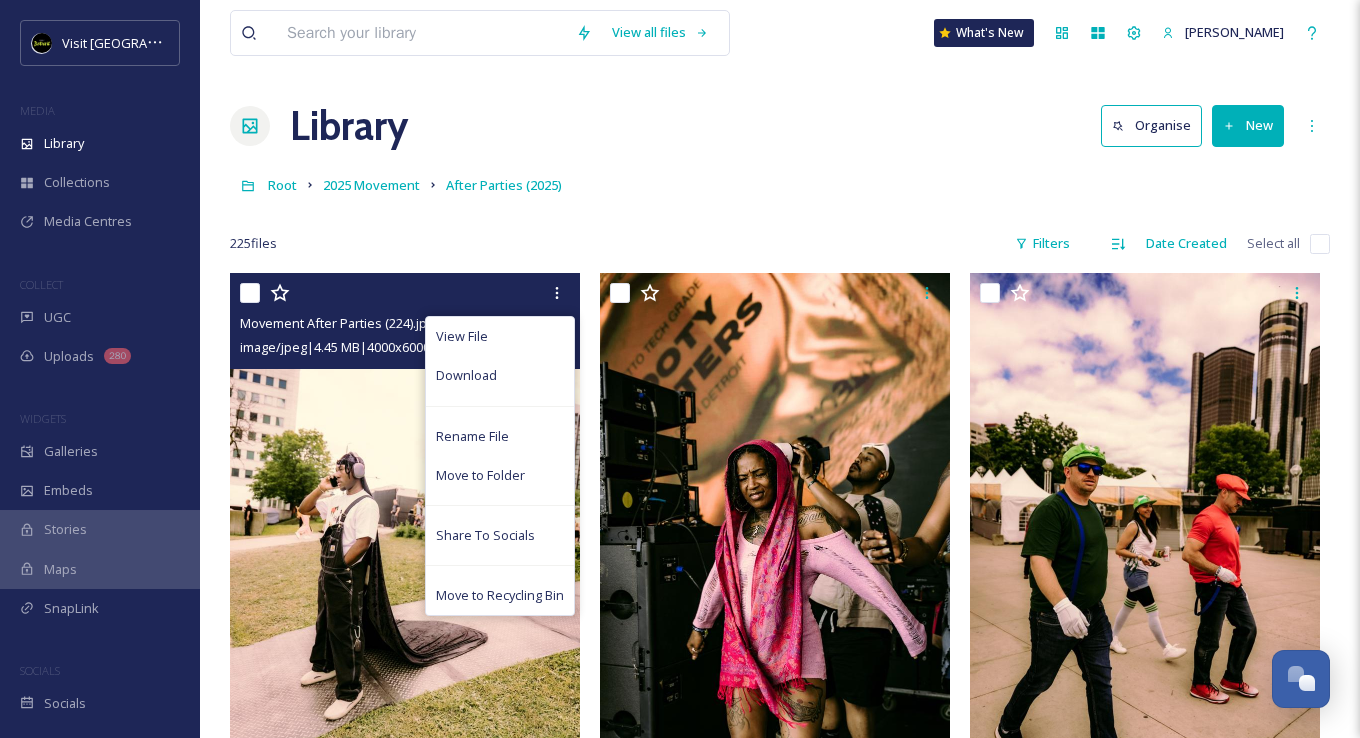 click at bounding box center (405, 535) 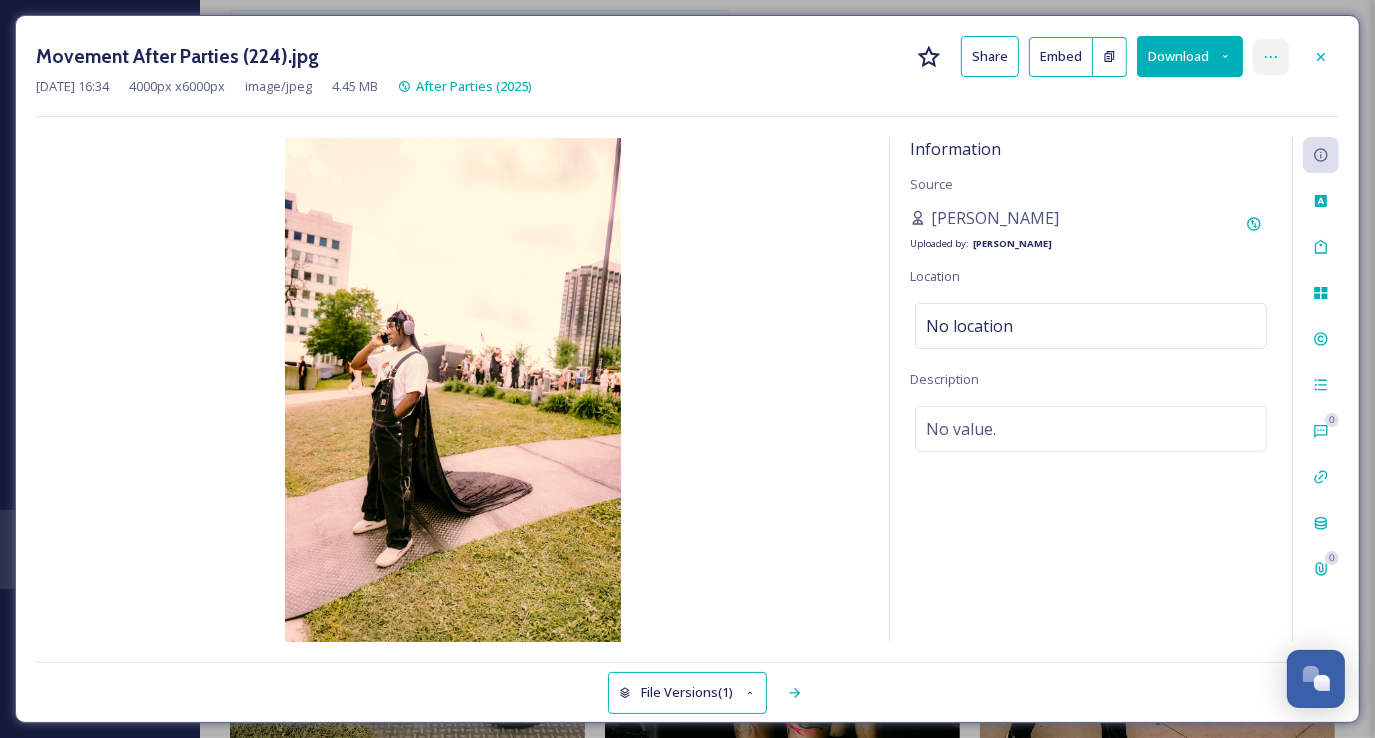 click at bounding box center [1271, 57] 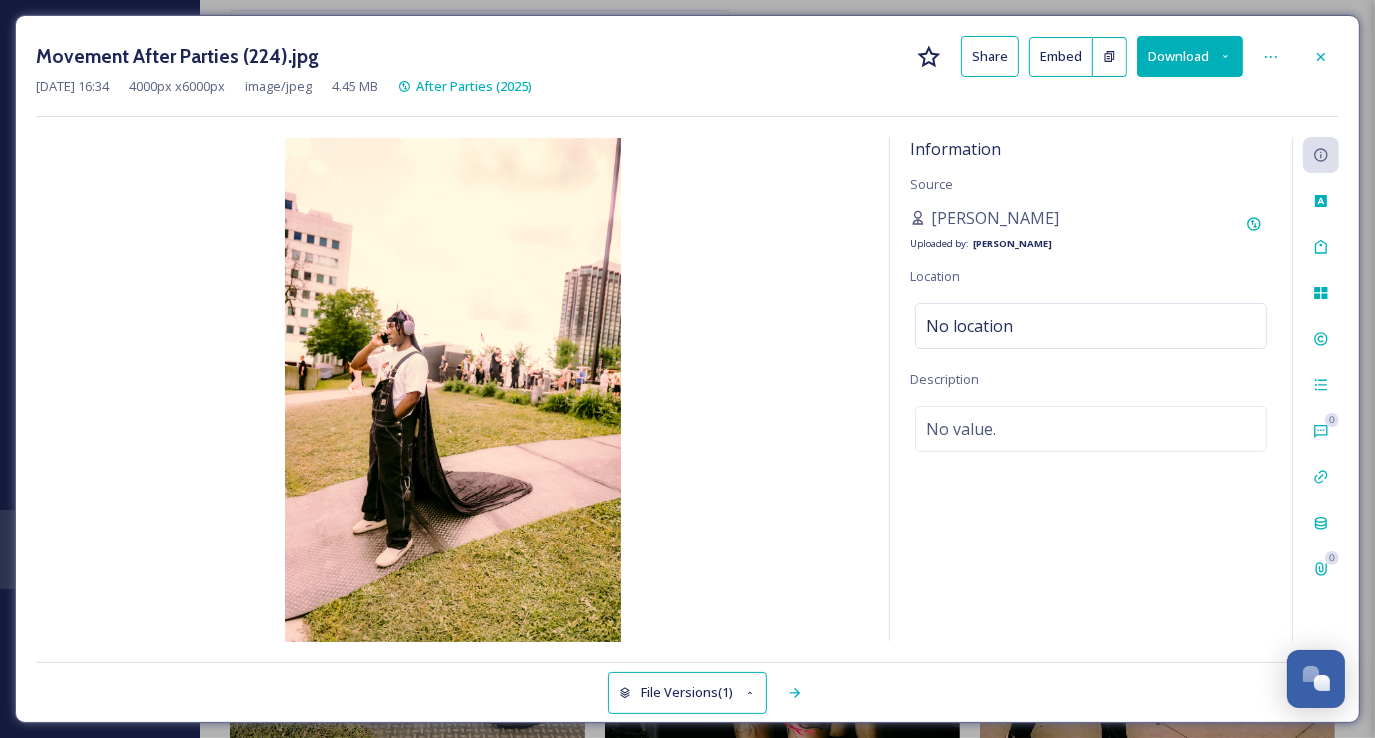 click on "Information Source Denerio Watkins Uploaded by: Rhys Scadden Location No location Description No value." at bounding box center [1091, 389] 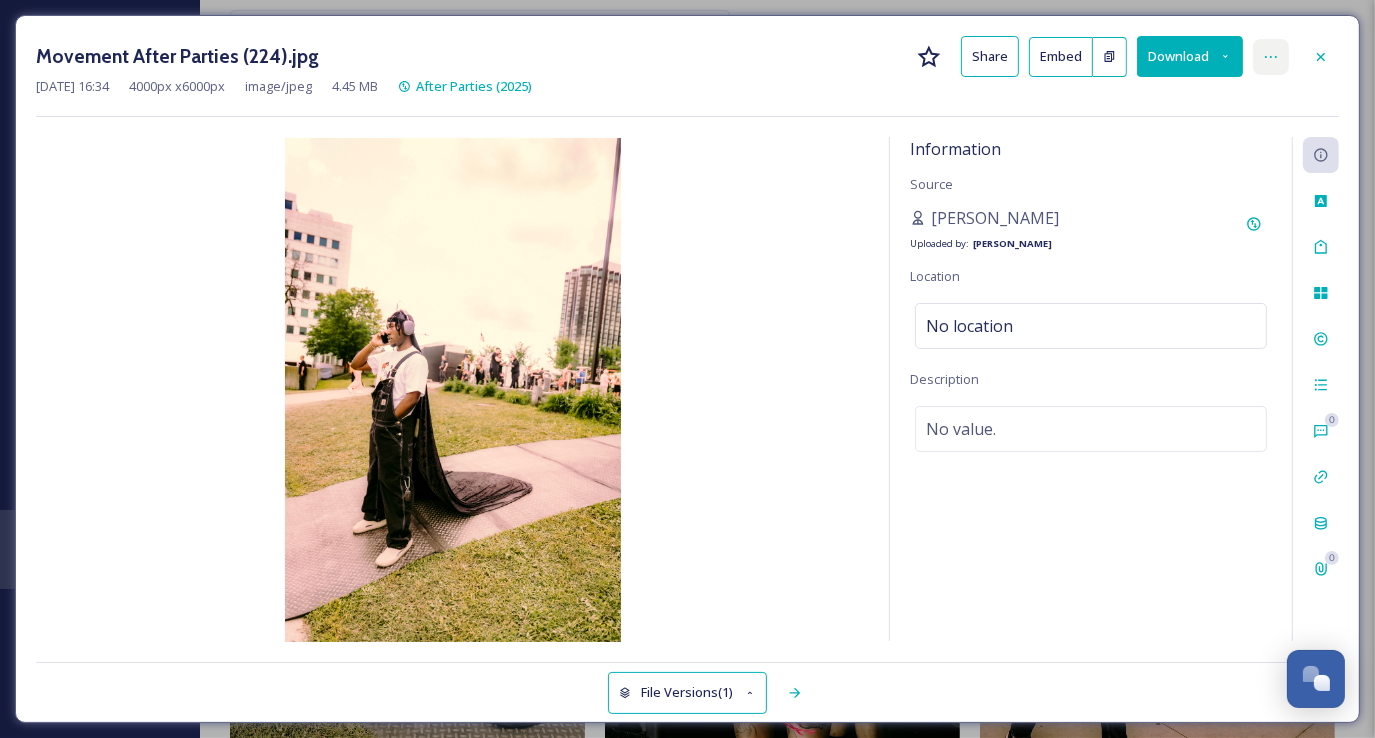 click 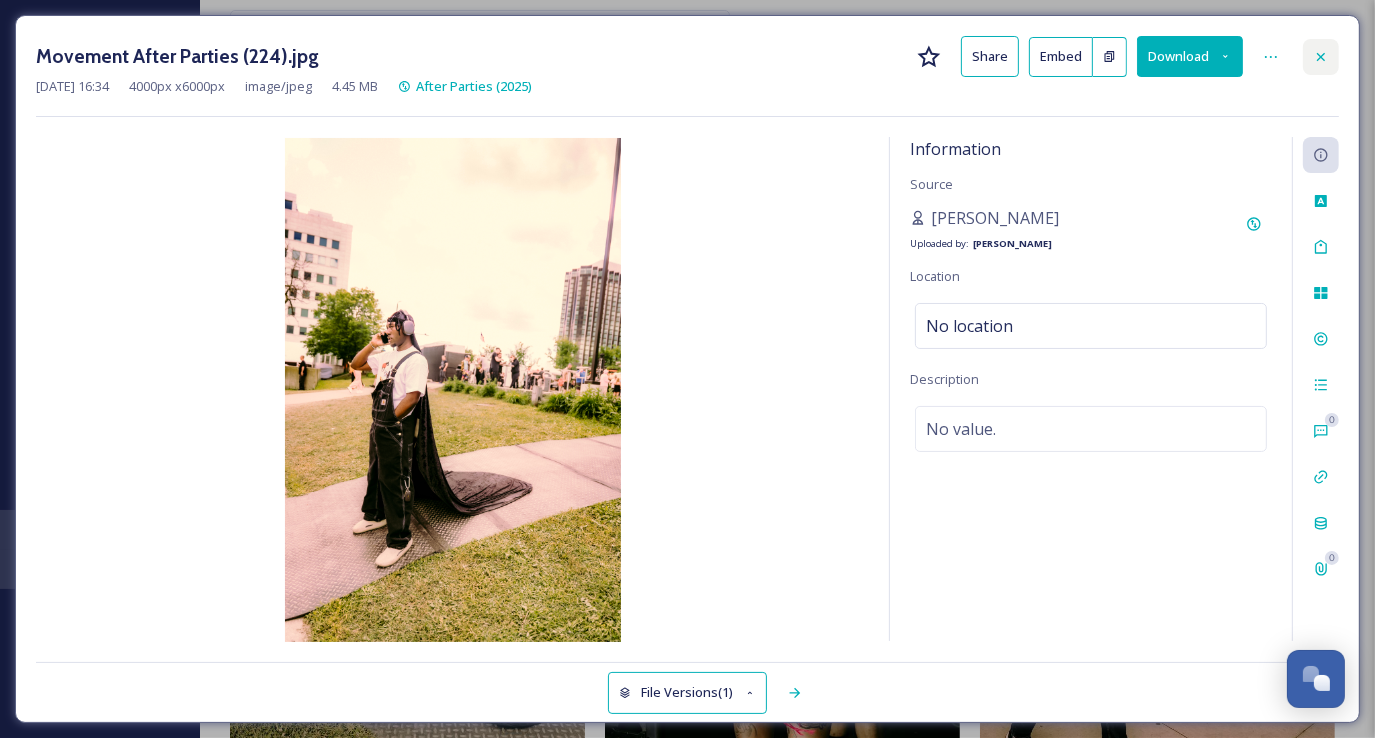 click 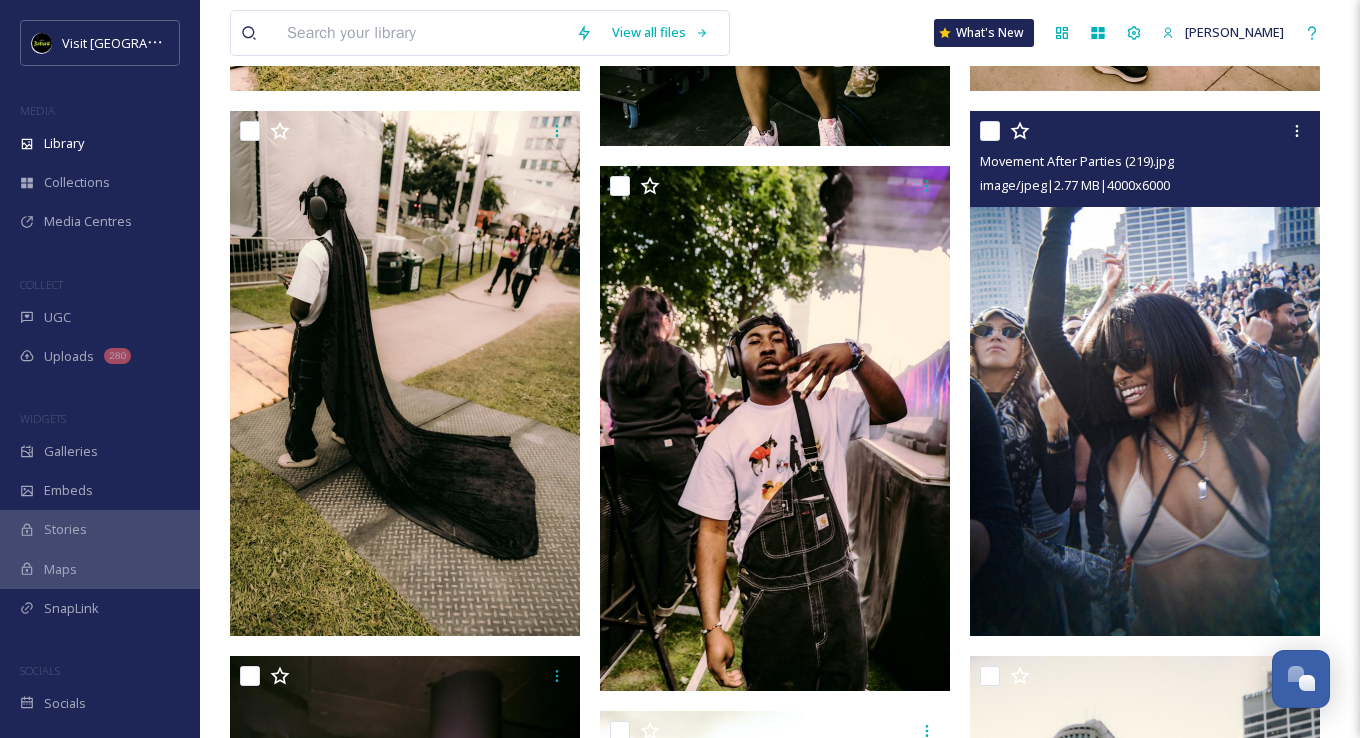 scroll, scrollTop: 700, scrollLeft: 0, axis: vertical 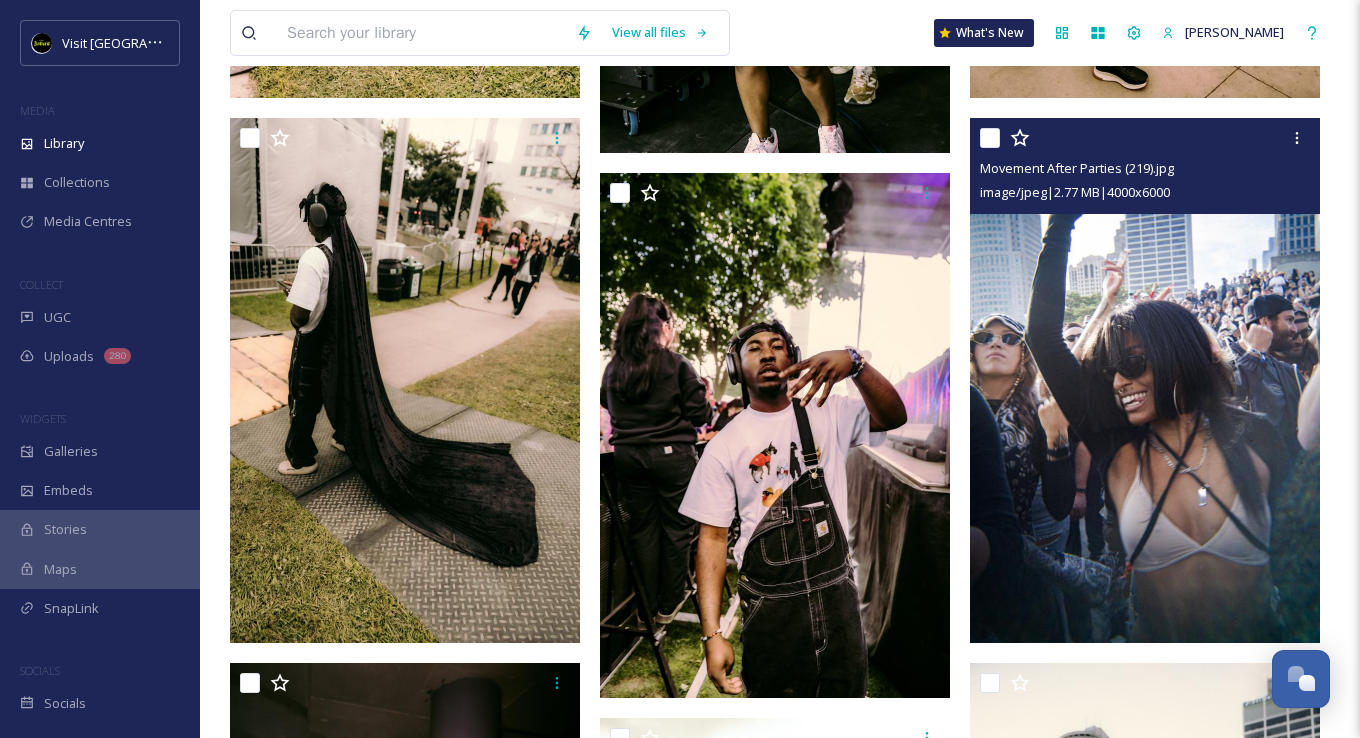 click at bounding box center (1145, 380) 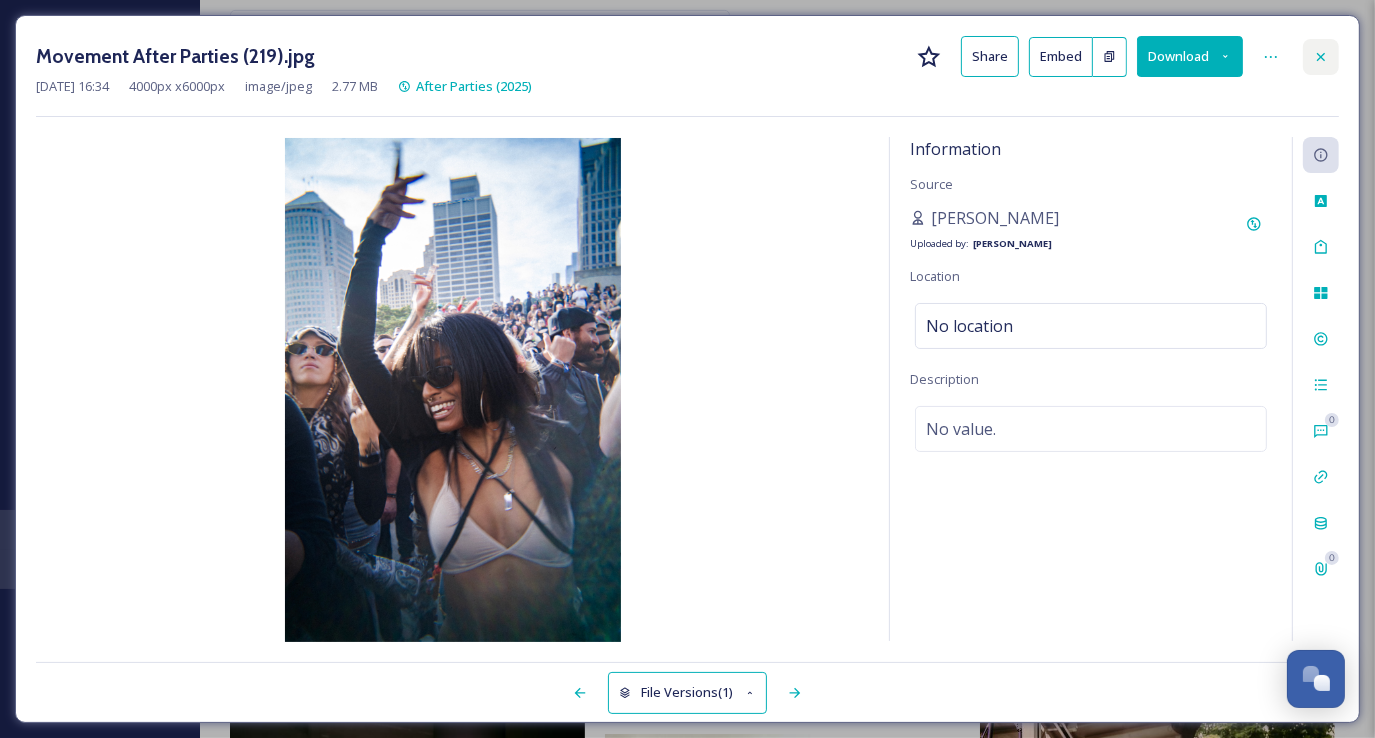 click 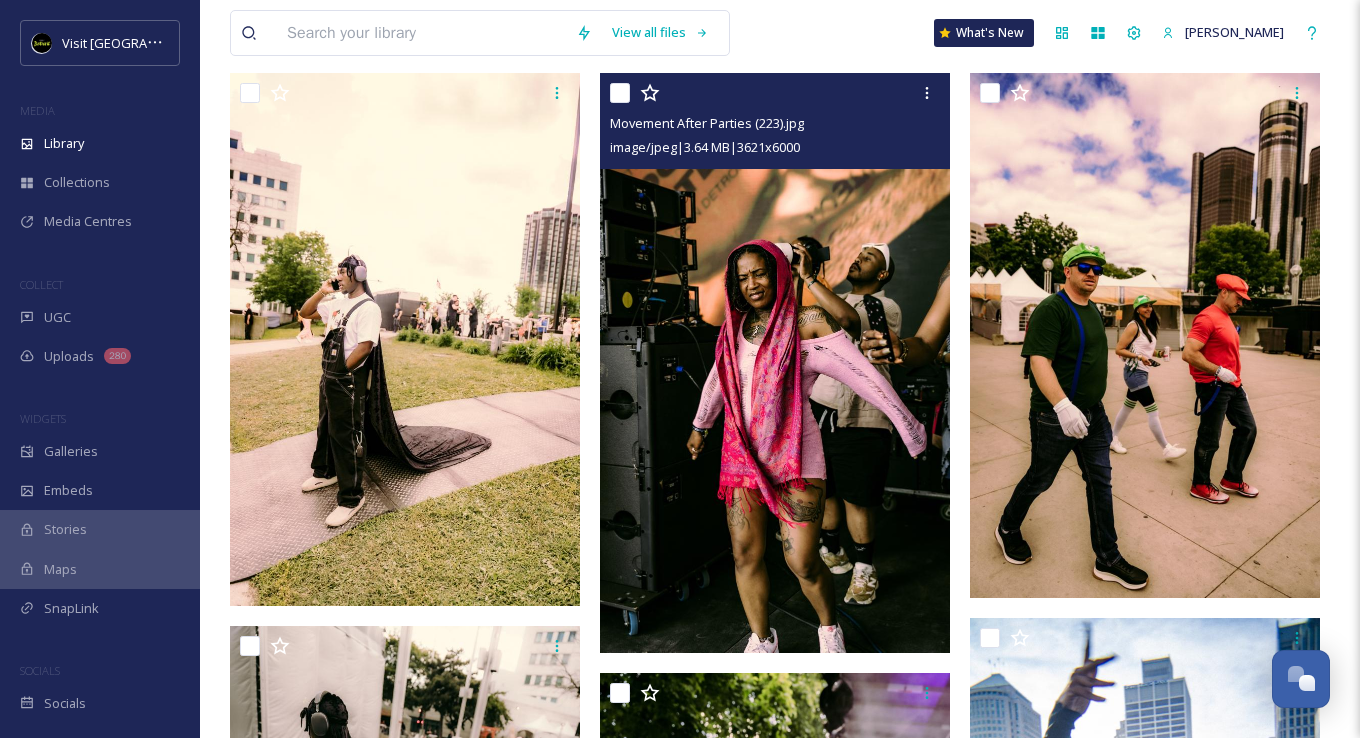 scroll, scrollTop: 0, scrollLeft: 0, axis: both 